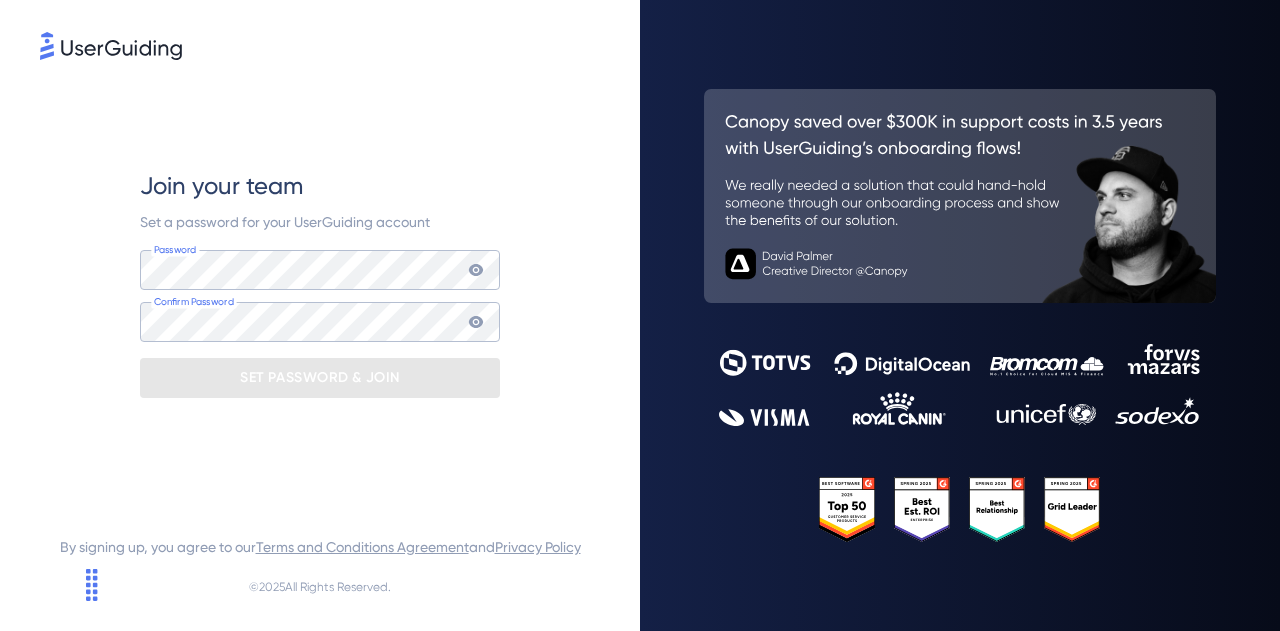 scroll, scrollTop: 0, scrollLeft: 0, axis: both 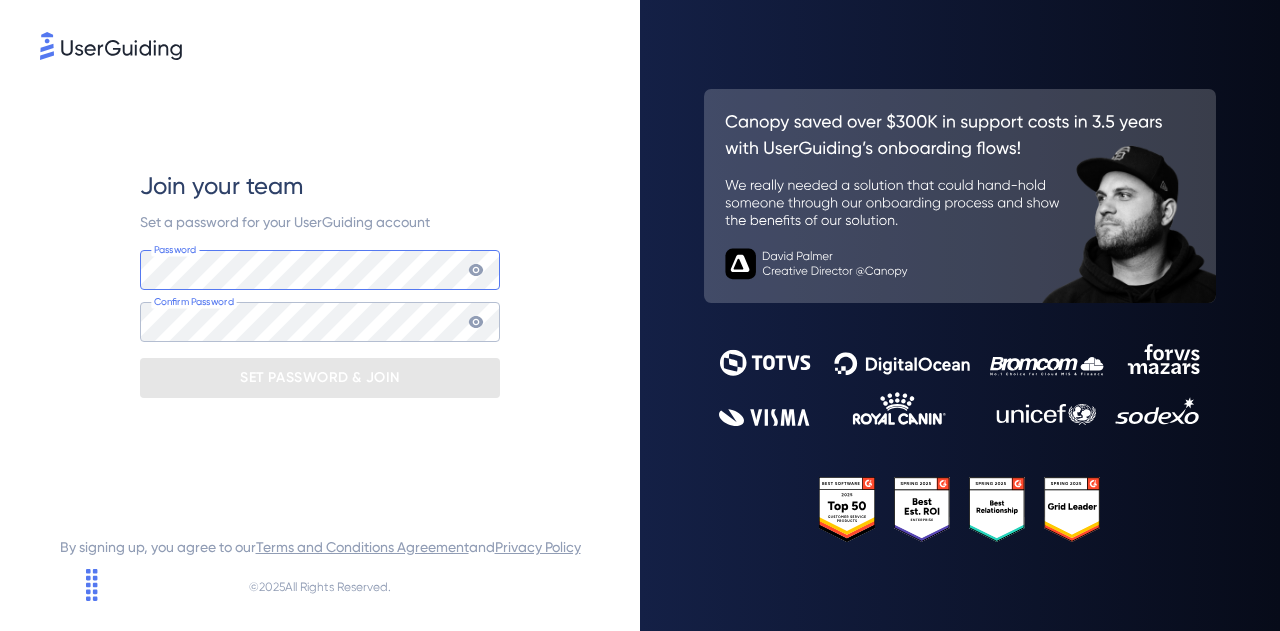 click at bounding box center [0, 631] 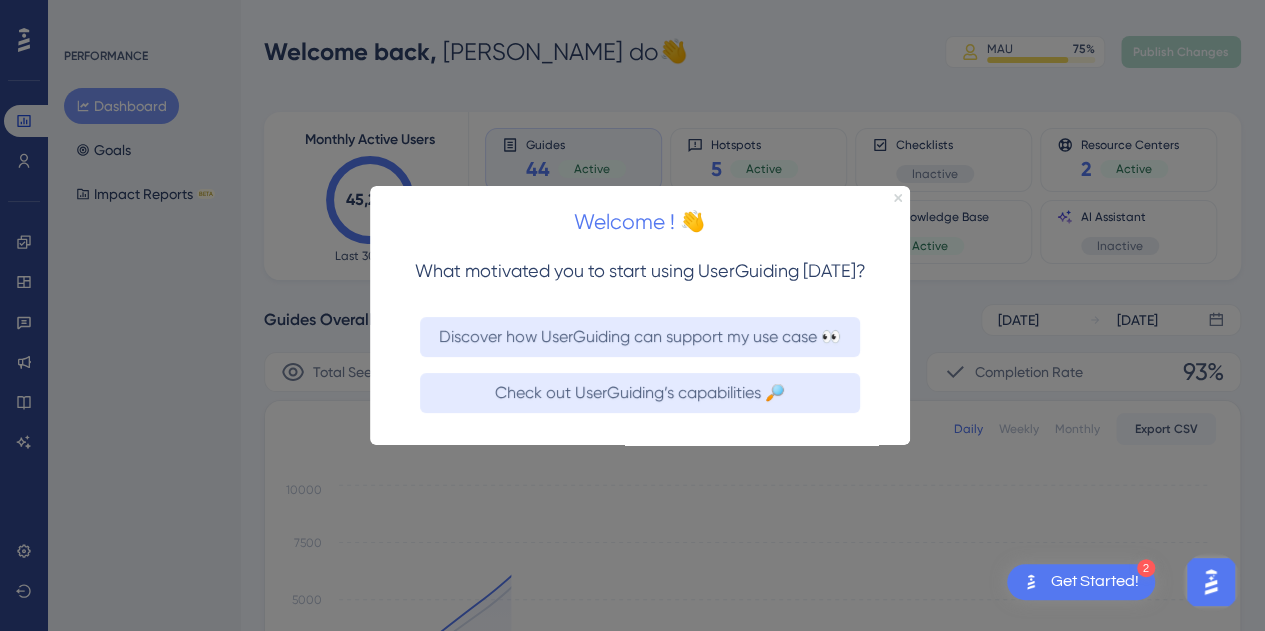 scroll, scrollTop: 0, scrollLeft: 0, axis: both 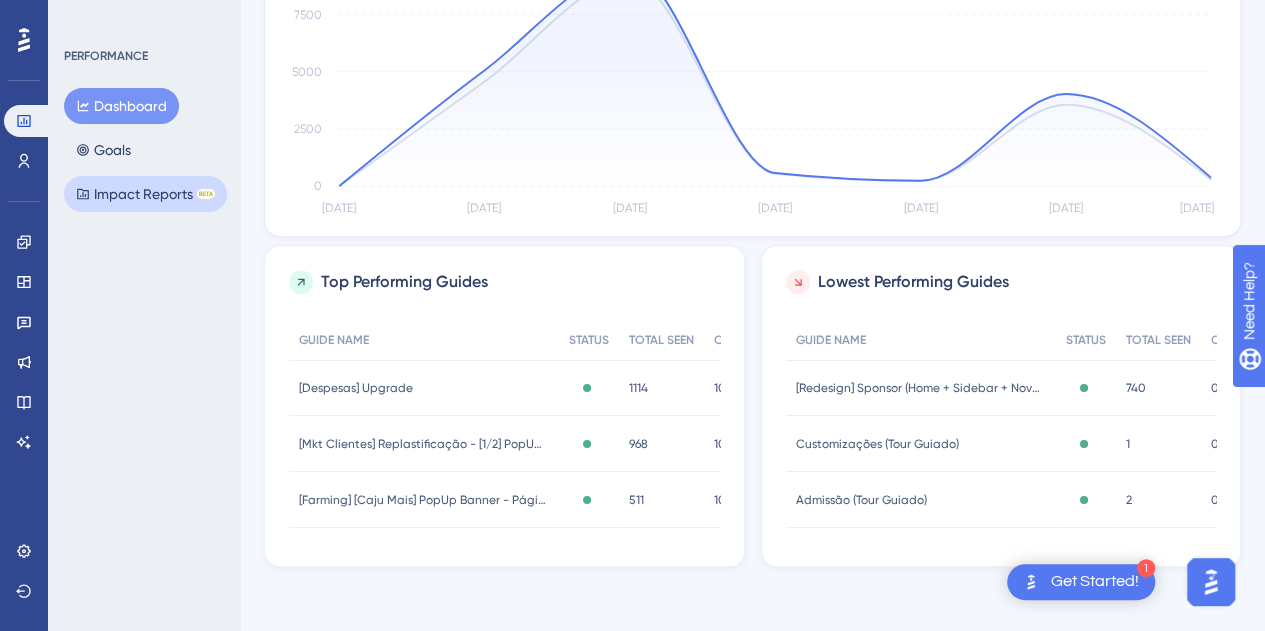 click on "Impact Reports BETA" at bounding box center (145, 194) 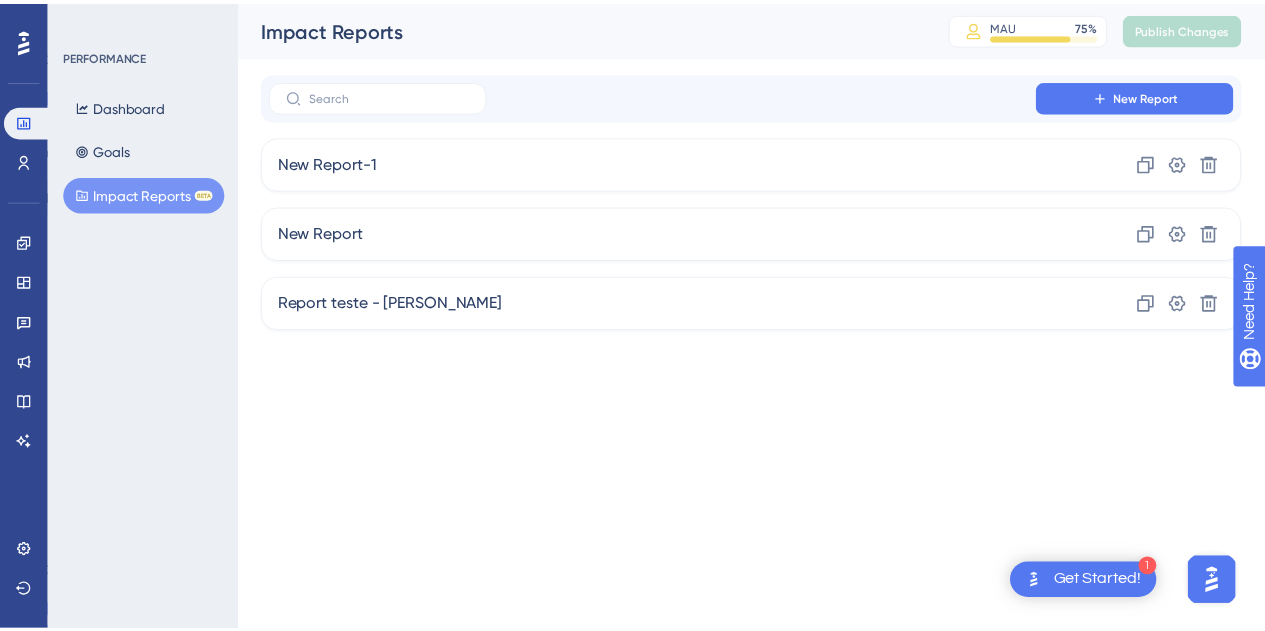 scroll, scrollTop: 0, scrollLeft: 0, axis: both 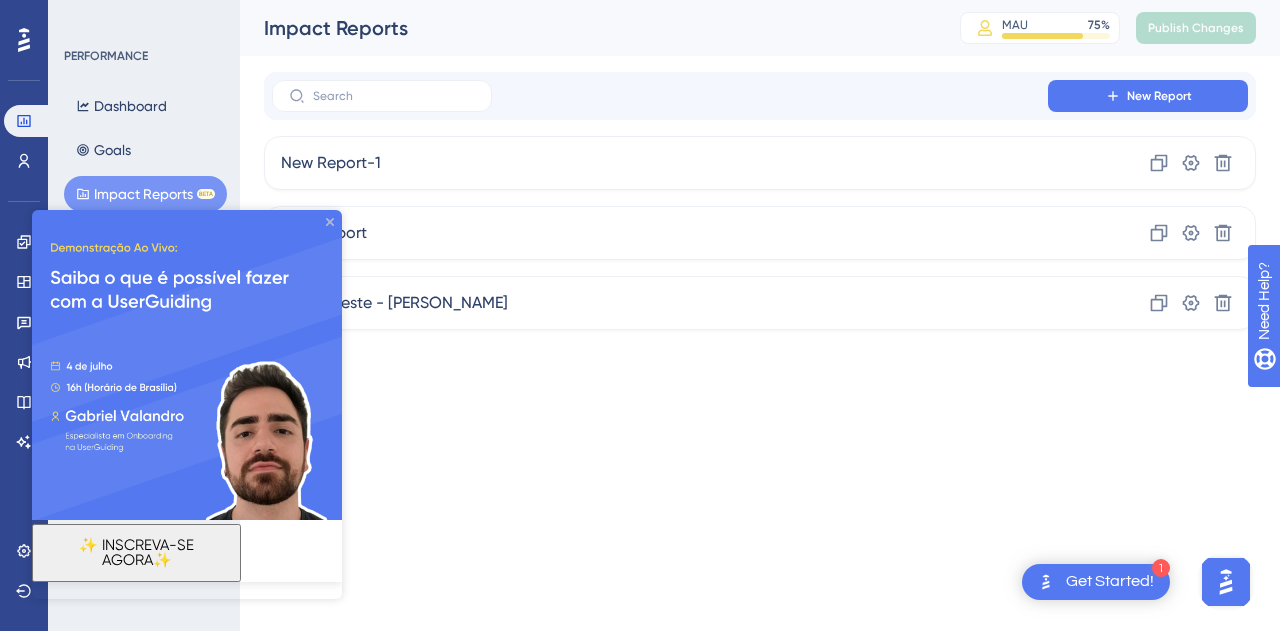 drag, startPoint x: 329, startPoint y: 223, endPoint x: 362, endPoint y: 433, distance: 212.57704 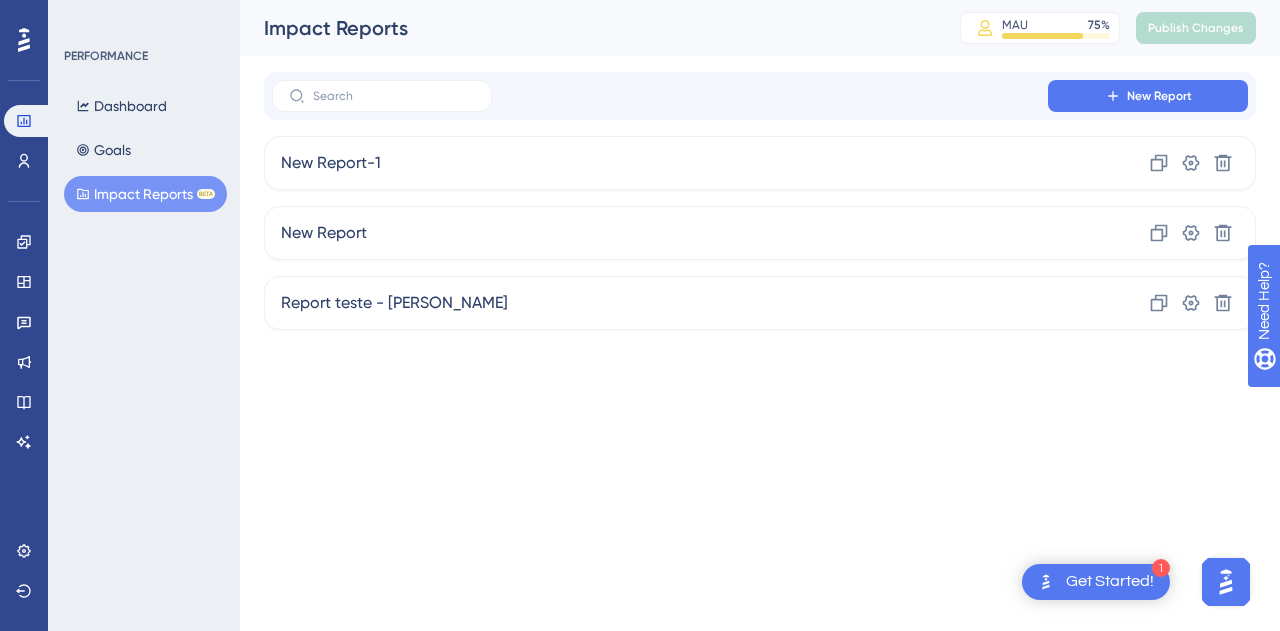click on "PERFORMANCE Dashboard Goals Impact Reports BETA" at bounding box center (144, 315) 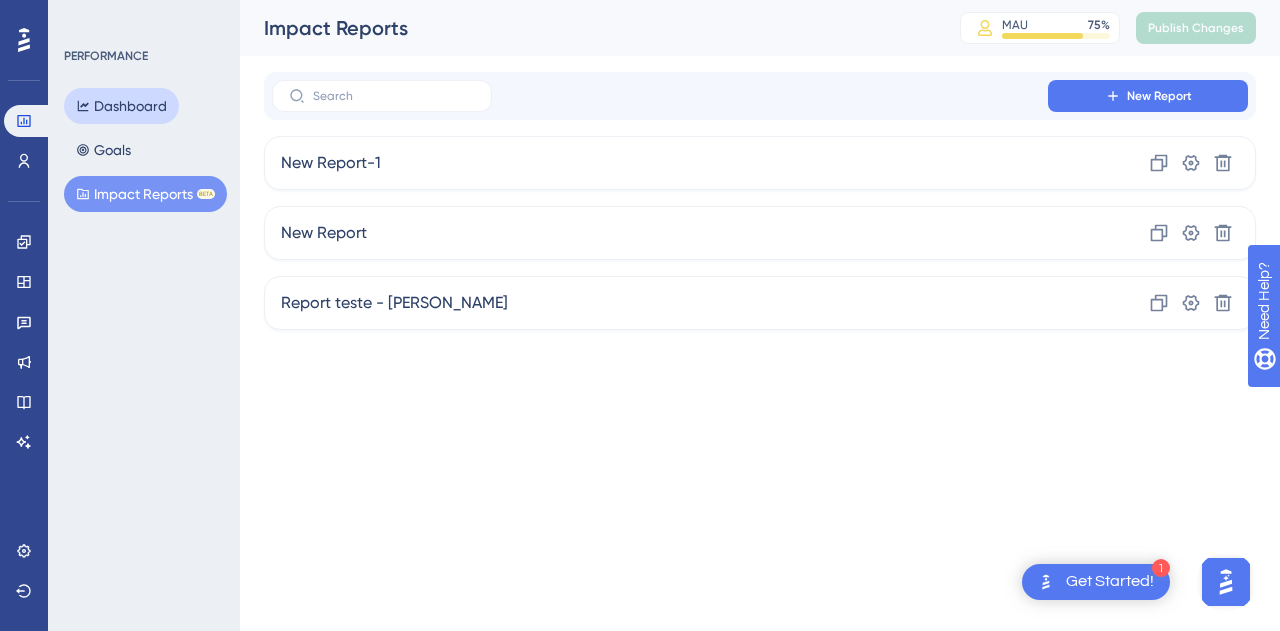 click on "Dashboard" at bounding box center [121, 106] 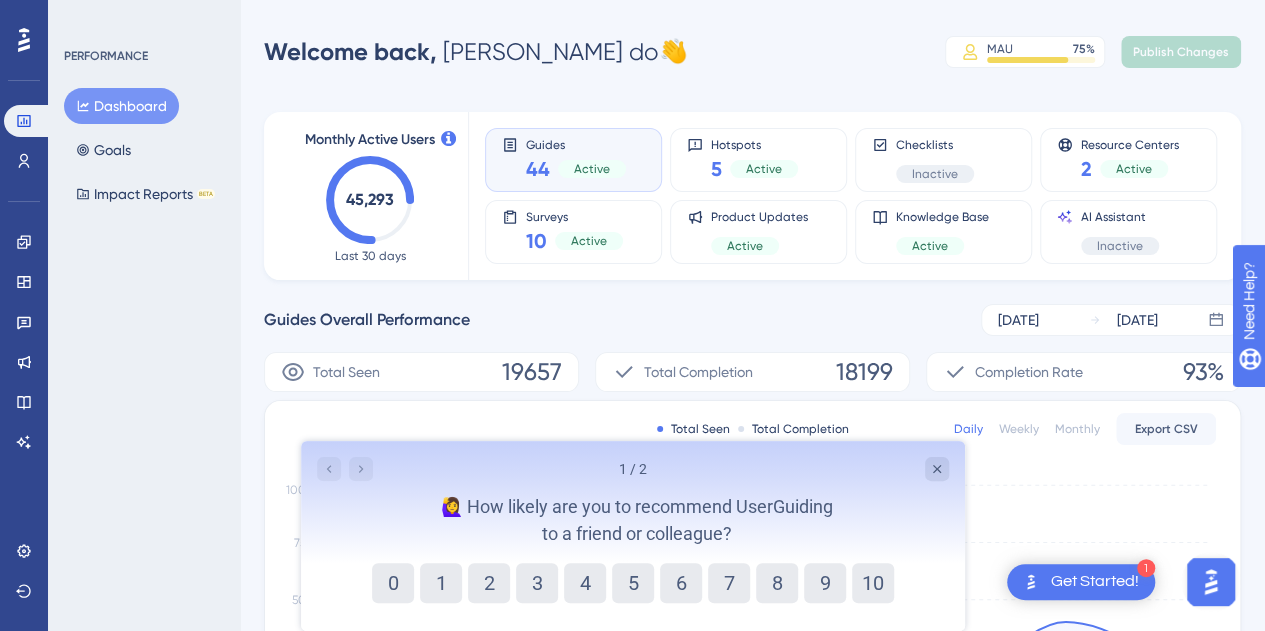 scroll, scrollTop: 0, scrollLeft: 0, axis: both 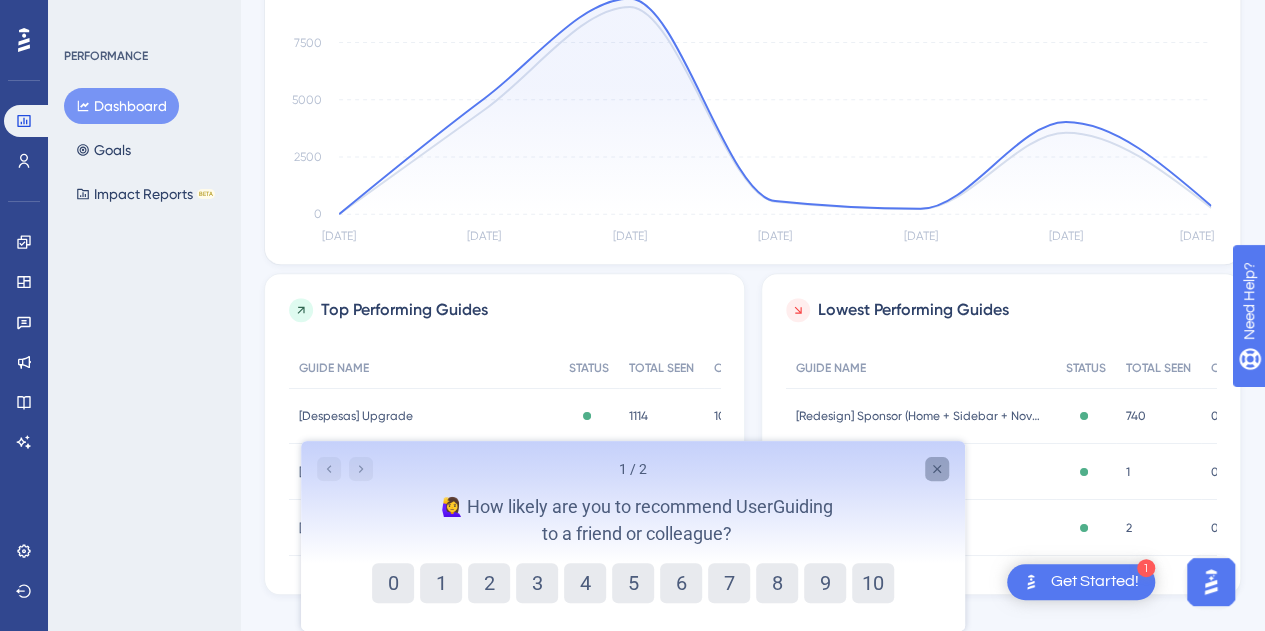 click 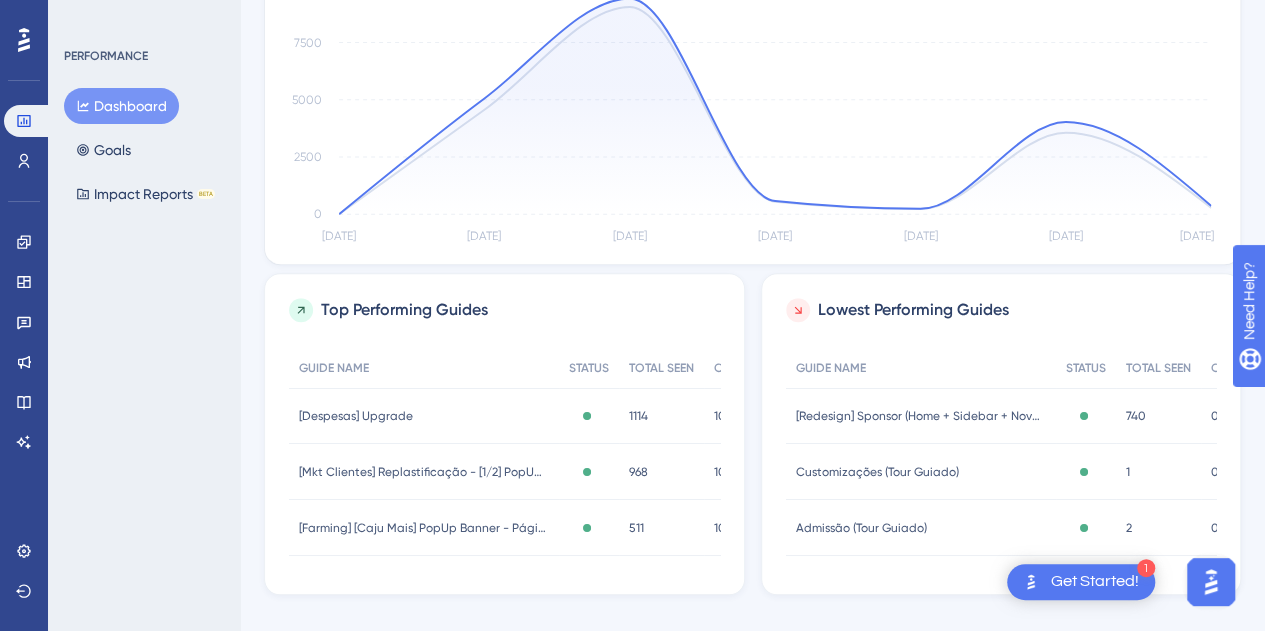 scroll, scrollTop: 528, scrollLeft: 0, axis: vertical 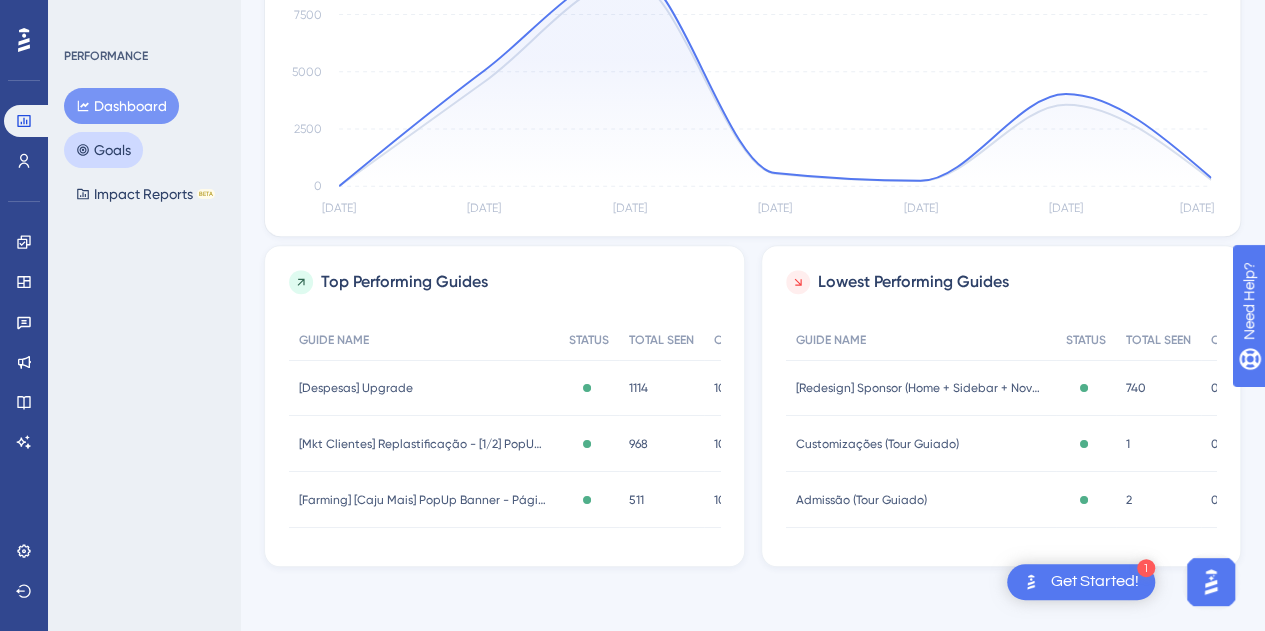 click on "Goals" at bounding box center (103, 150) 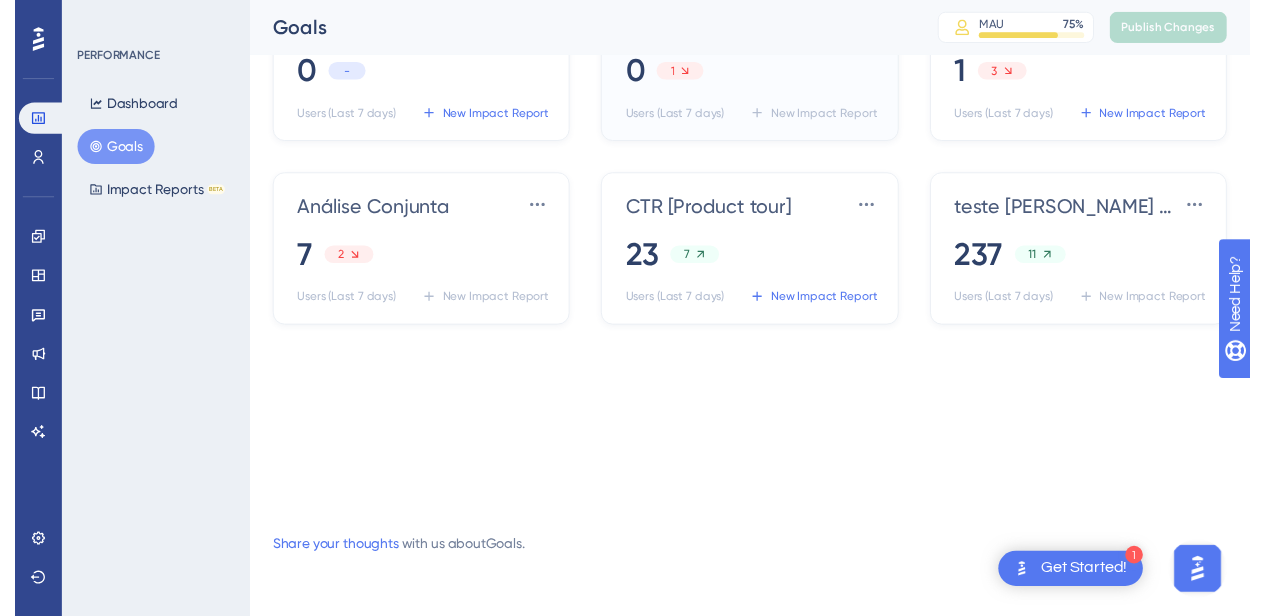 scroll, scrollTop: 0, scrollLeft: 0, axis: both 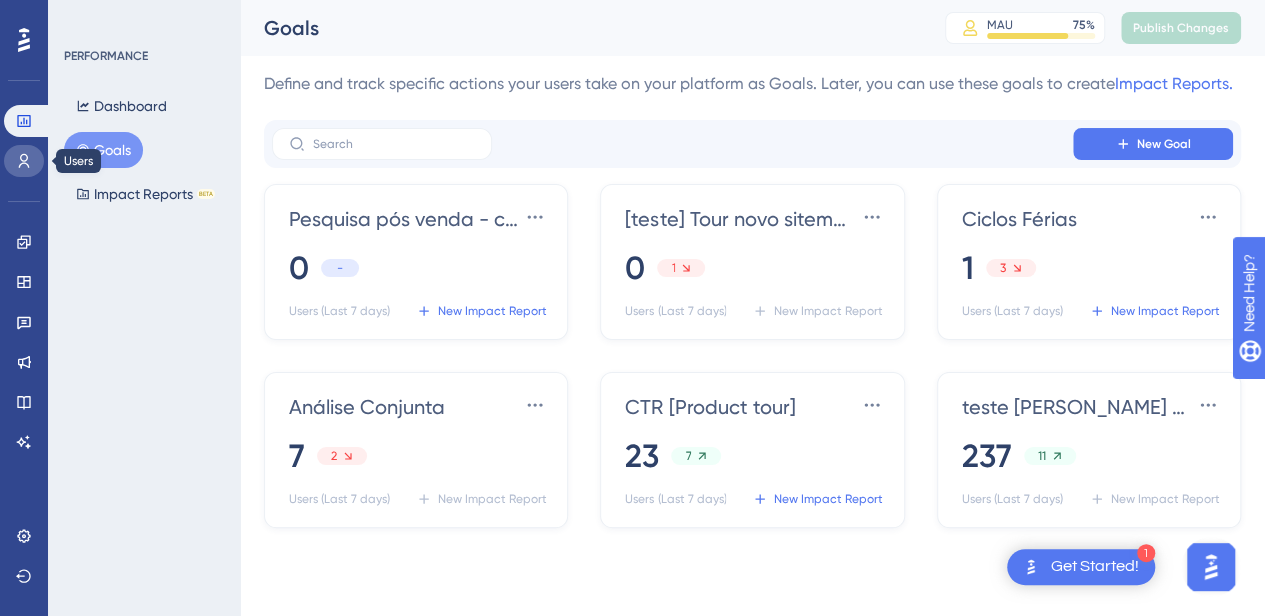 click 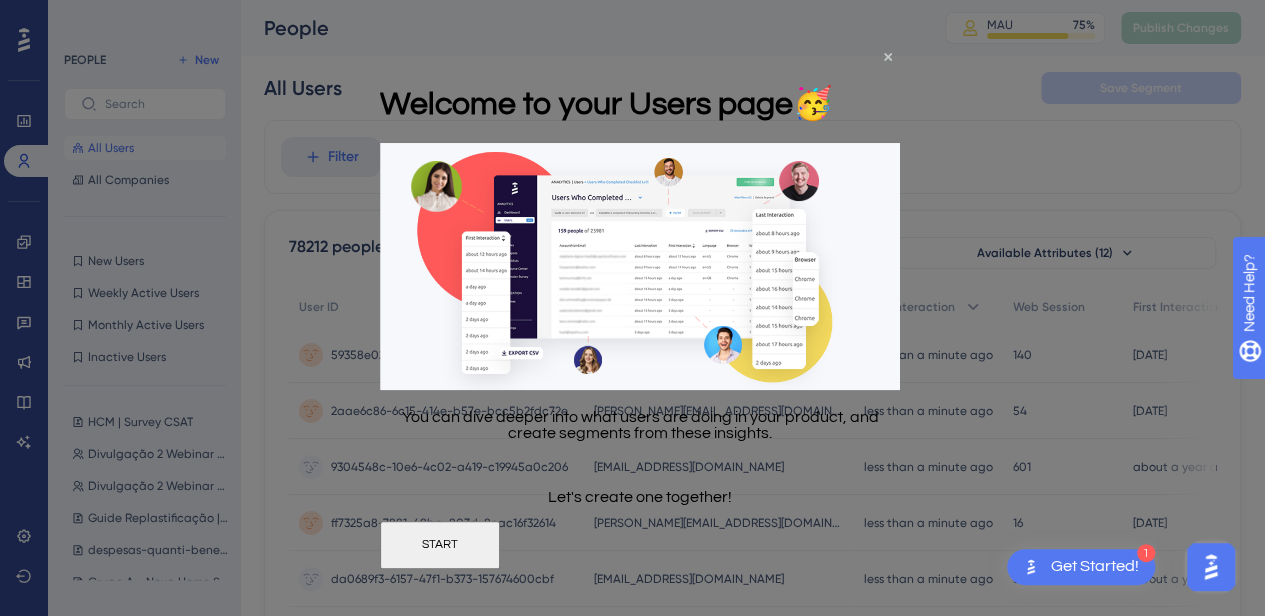 scroll, scrollTop: 0, scrollLeft: 0, axis: both 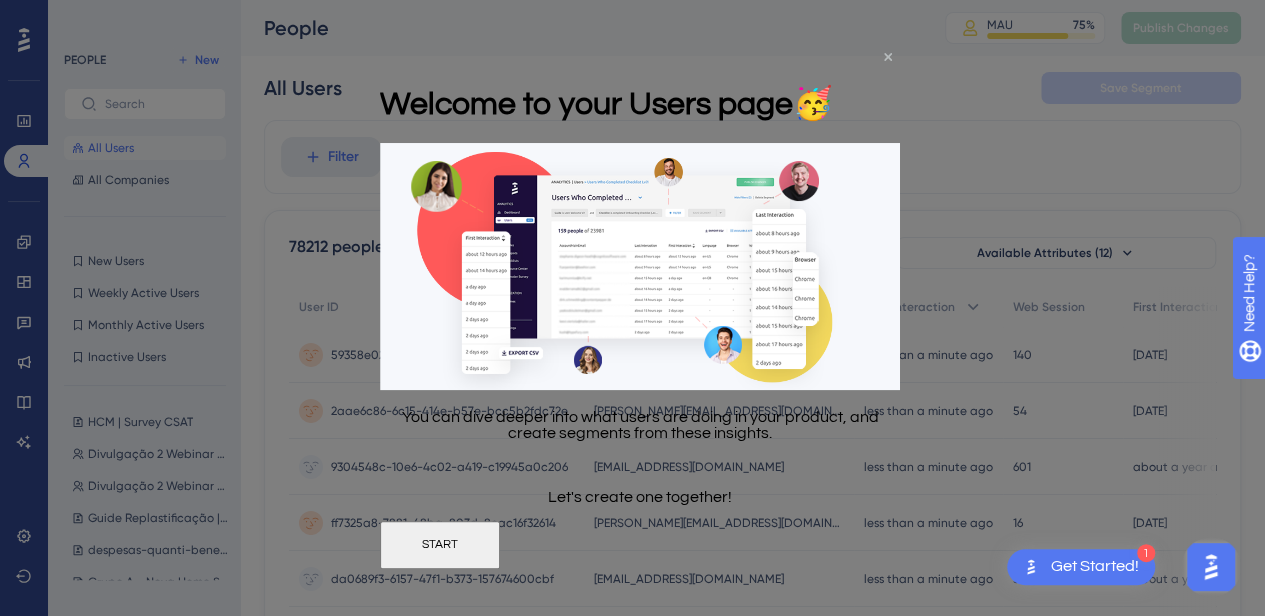 click 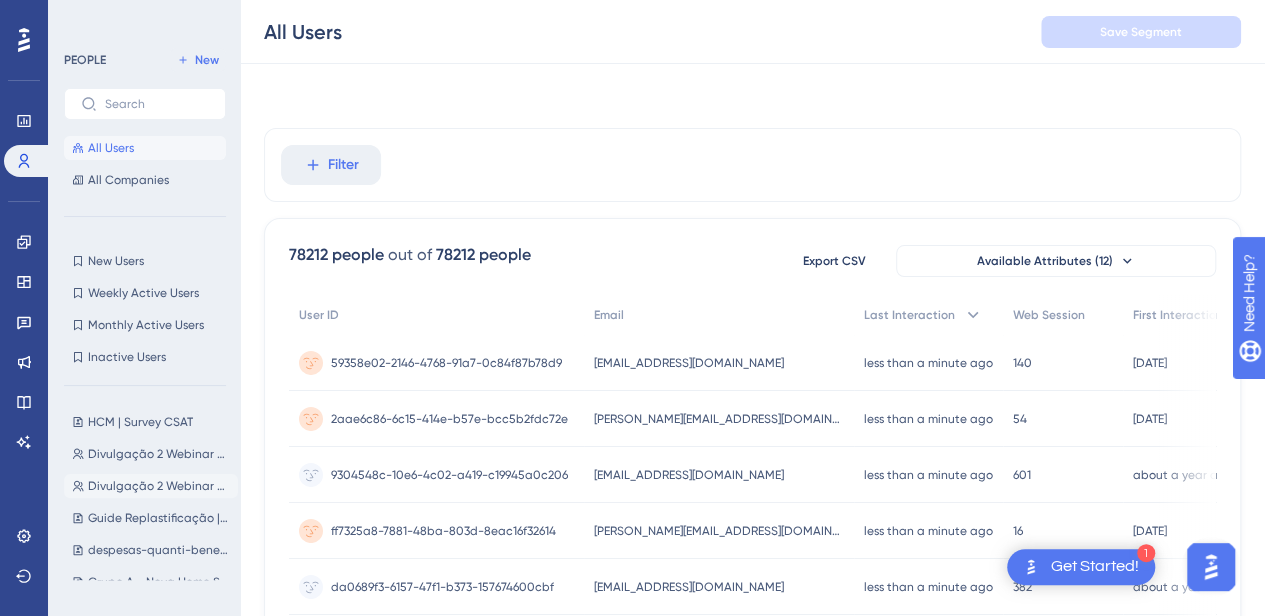scroll, scrollTop: 100, scrollLeft: 0, axis: vertical 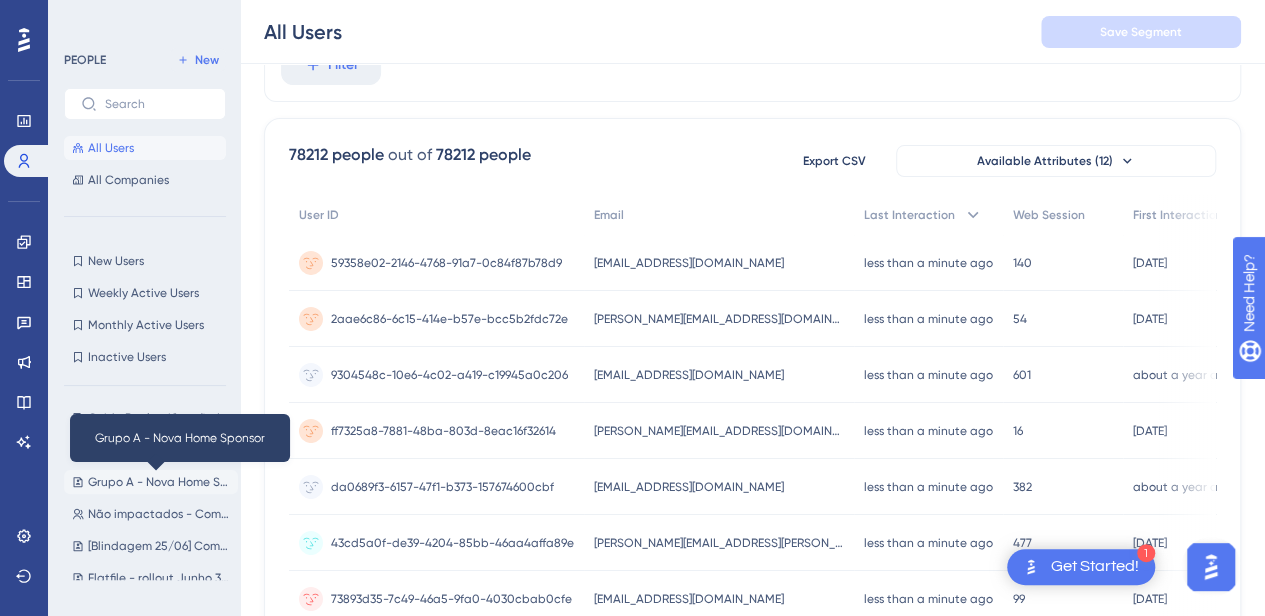 click on "Grupo A - Nova Home Sponsor" at bounding box center (159, 482) 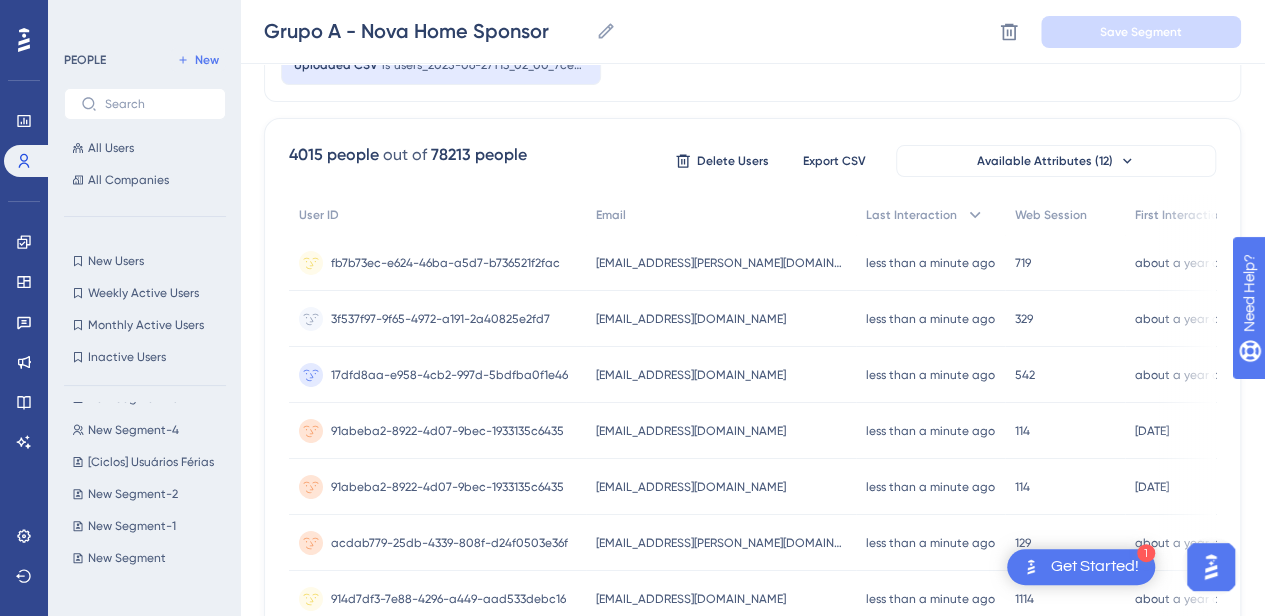 scroll, scrollTop: 1600, scrollLeft: 0, axis: vertical 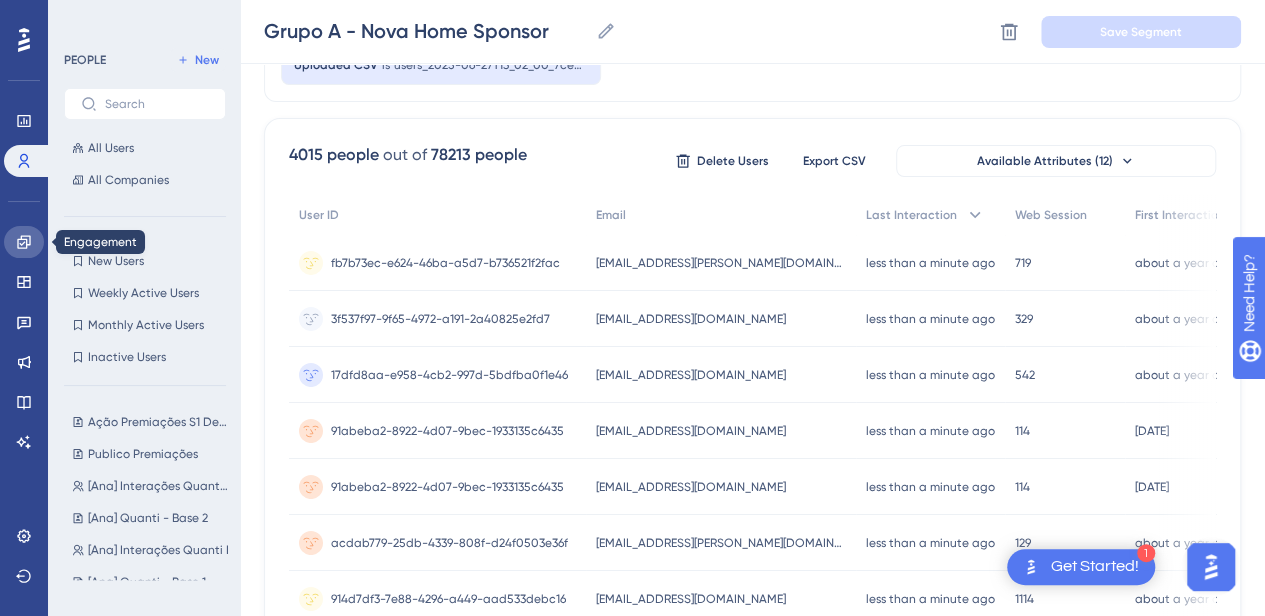 click 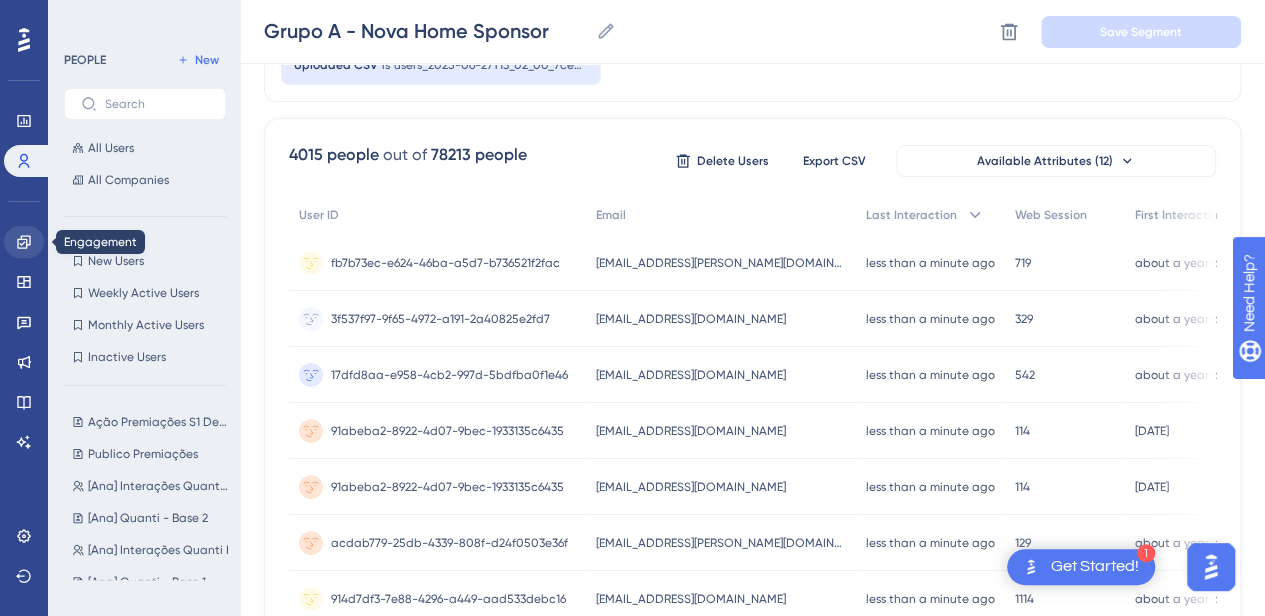 scroll, scrollTop: 0, scrollLeft: 0, axis: both 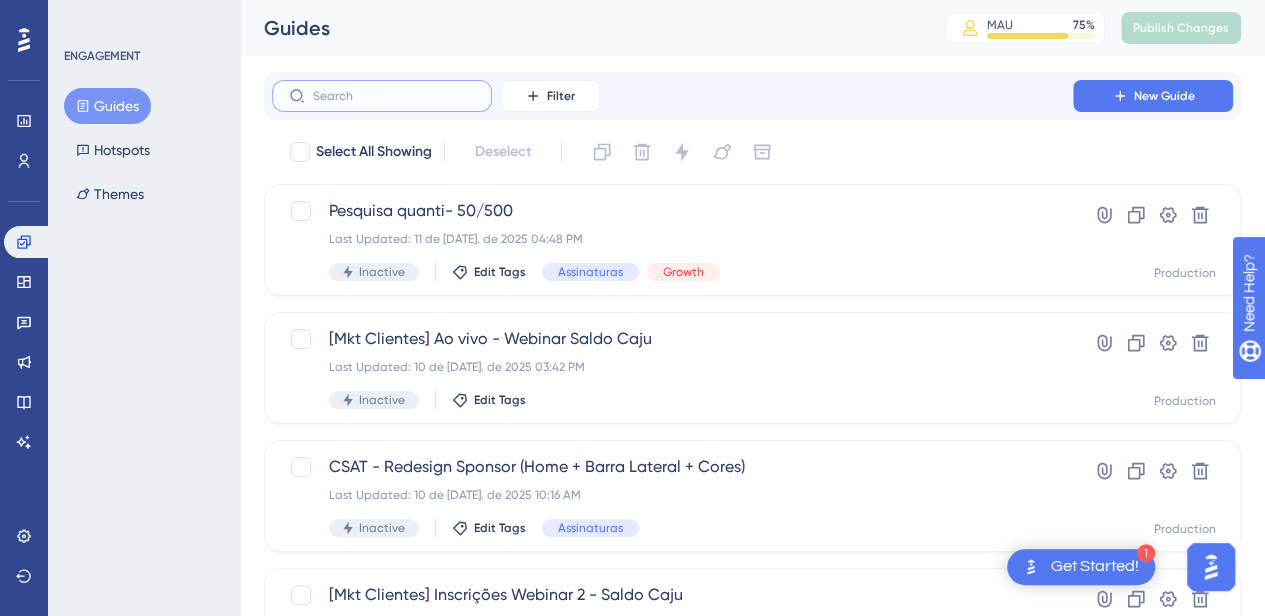 click at bounding box center (394, 96) 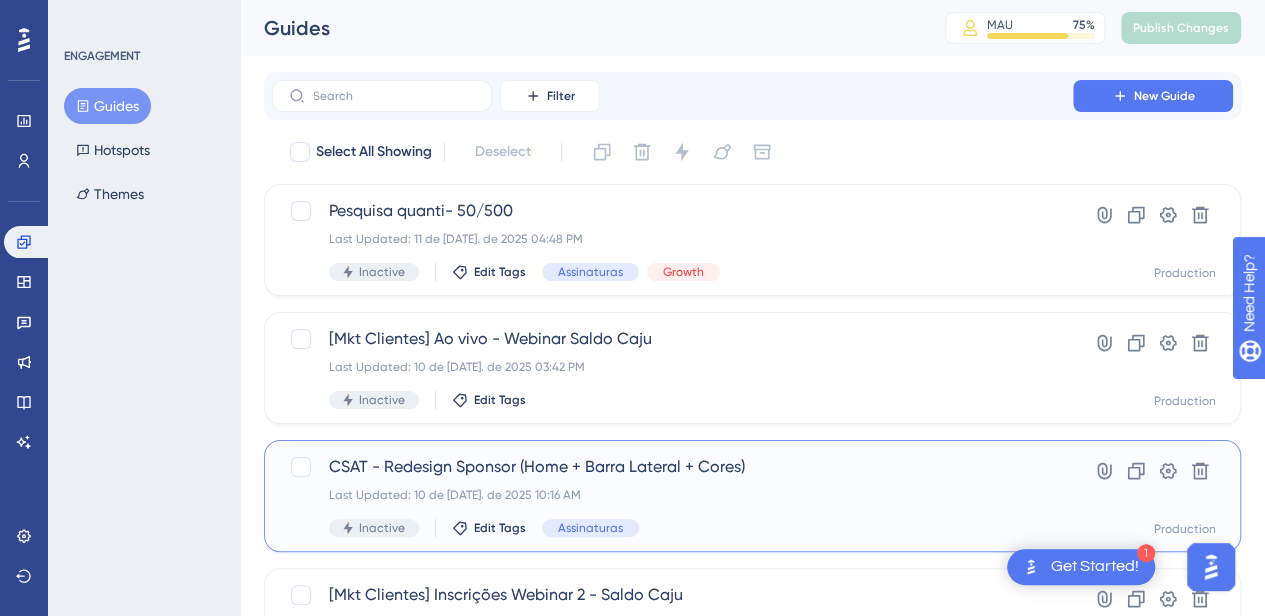 click on "CSAT - Redesign Sponsor (Home + Barra Lateral + Cores)" at bounding box center [672, 467] 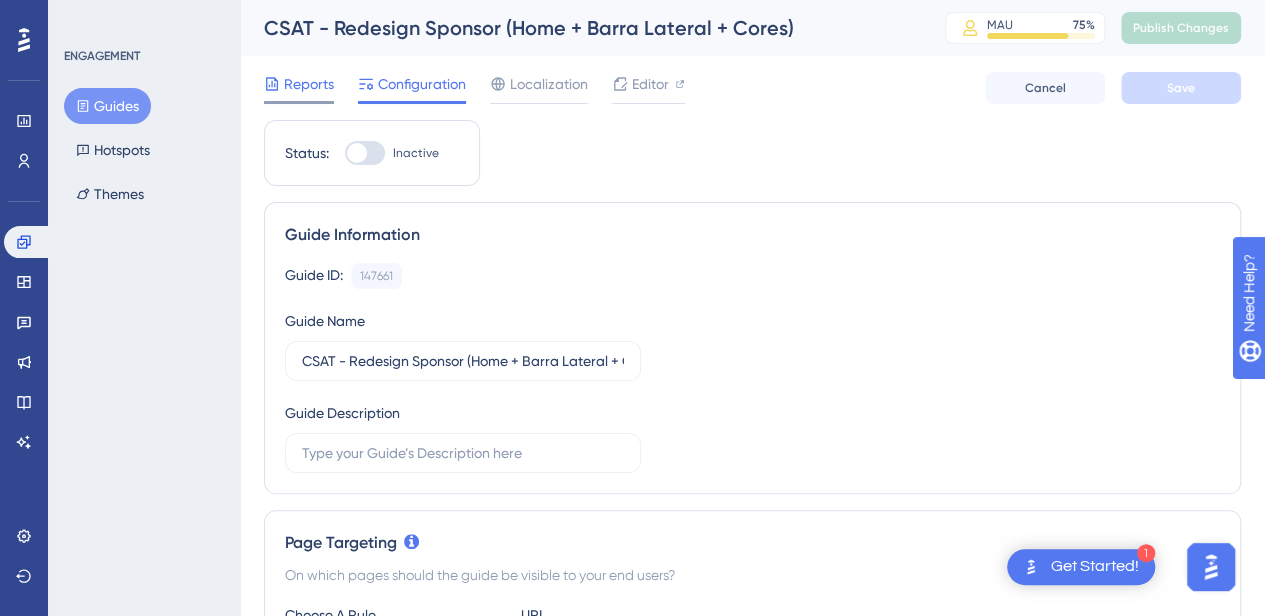 click on "Reports" at bounding box center (309, 84) 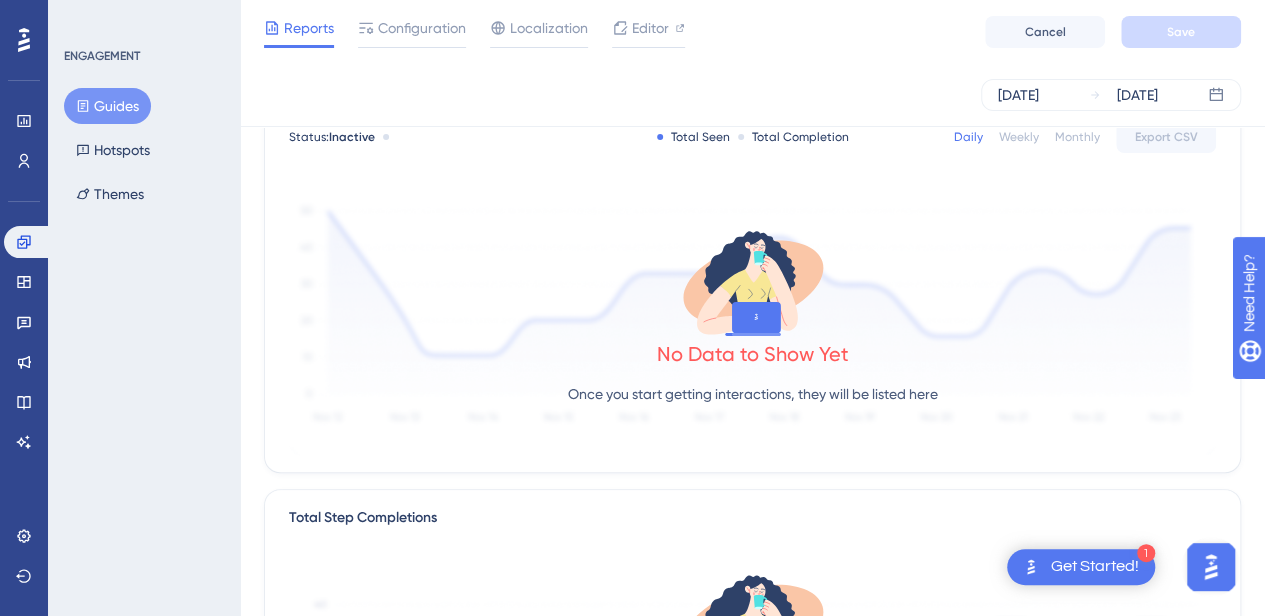 scroll, scrollTop: 0, scrollLeft: 0, axis: both 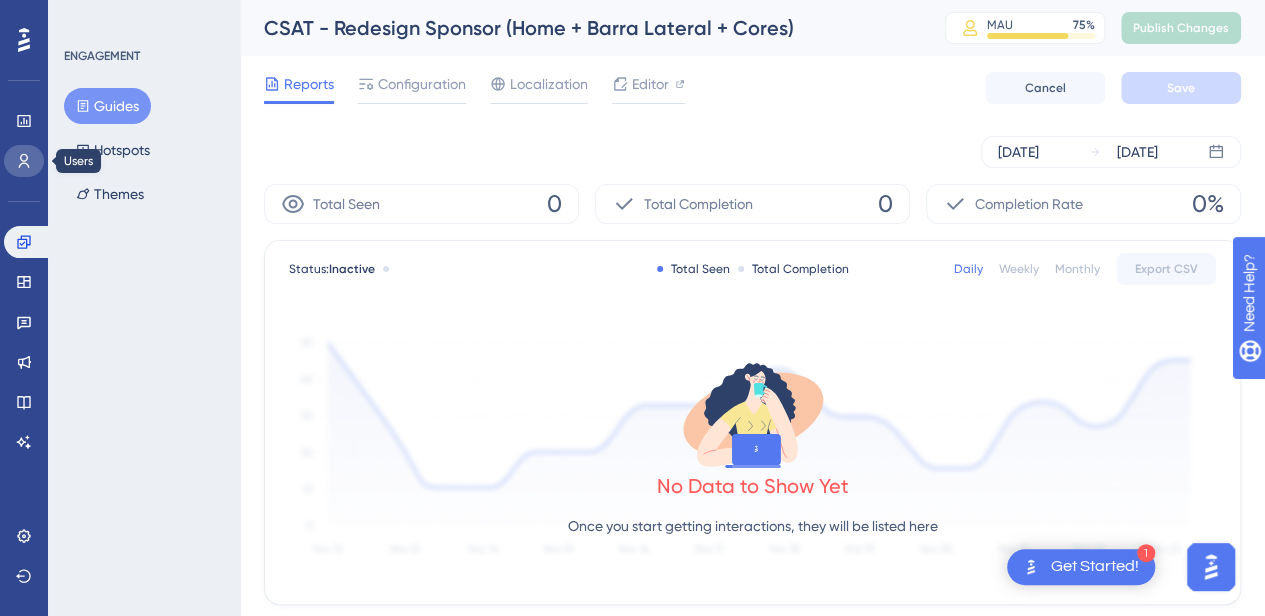 click at bounding box center (24, 161) 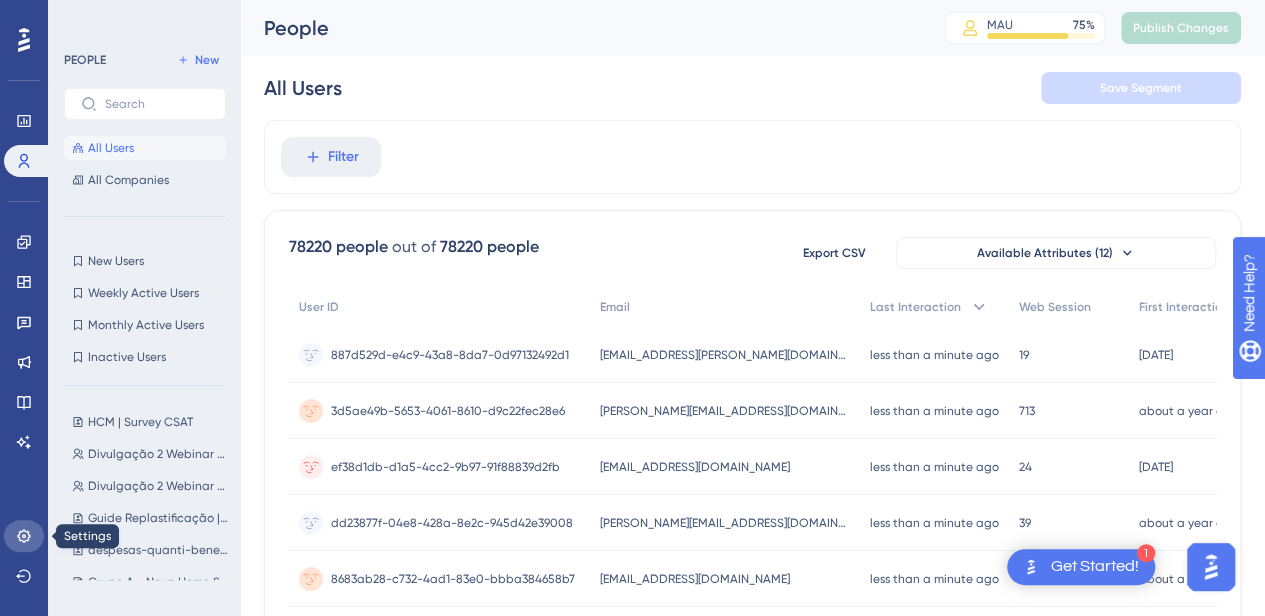 click 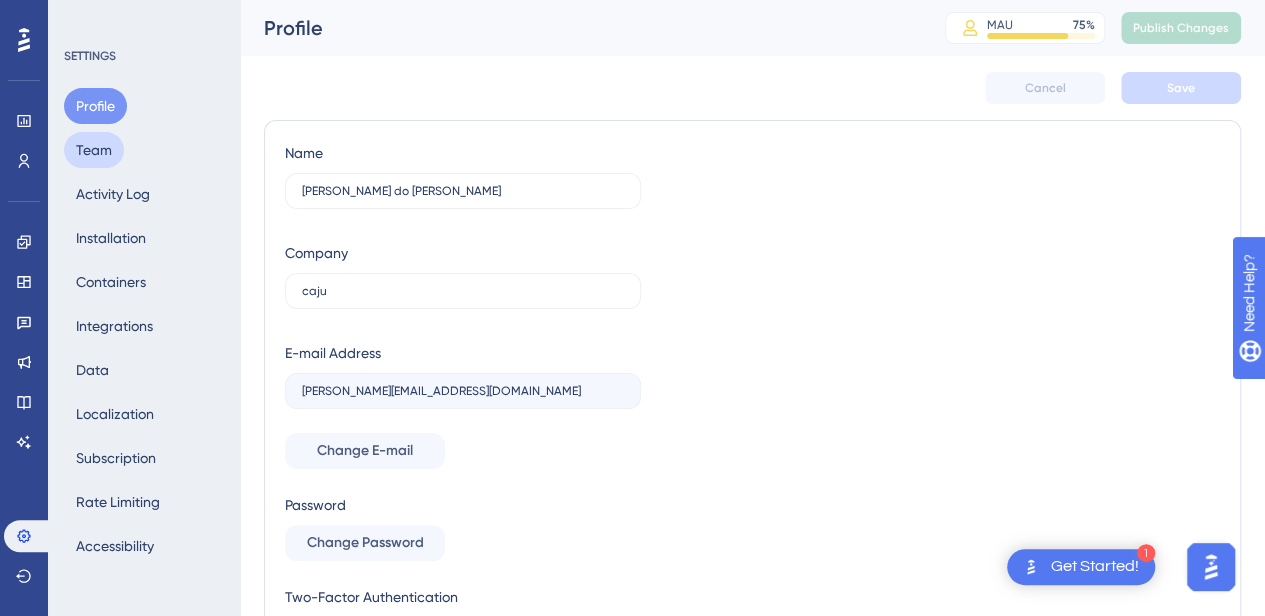 click on "Team" at bounding box center (94, 150) 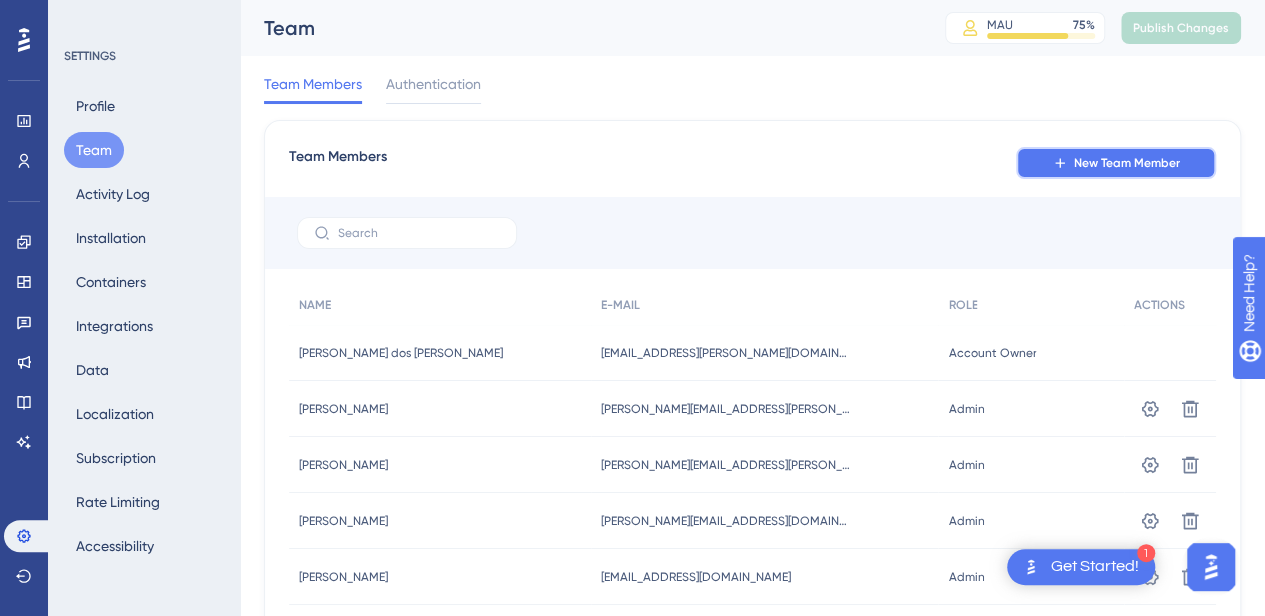 click on "New Team Member" at bounding box center [1116, 163] 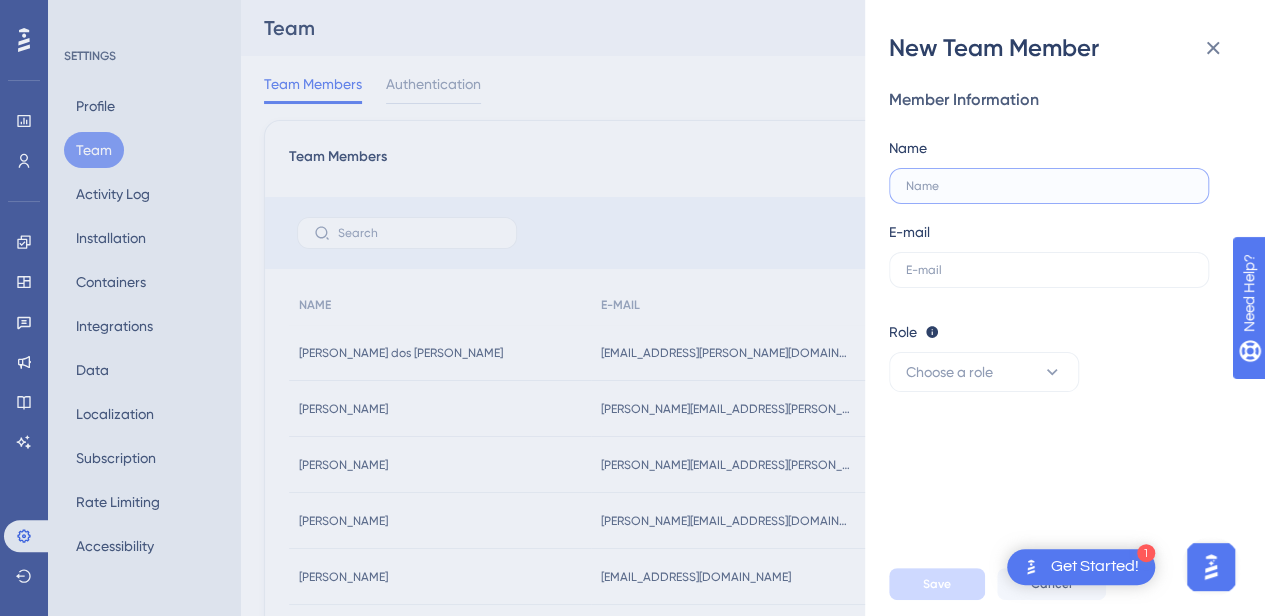 click at bounding box center [1049, 186] 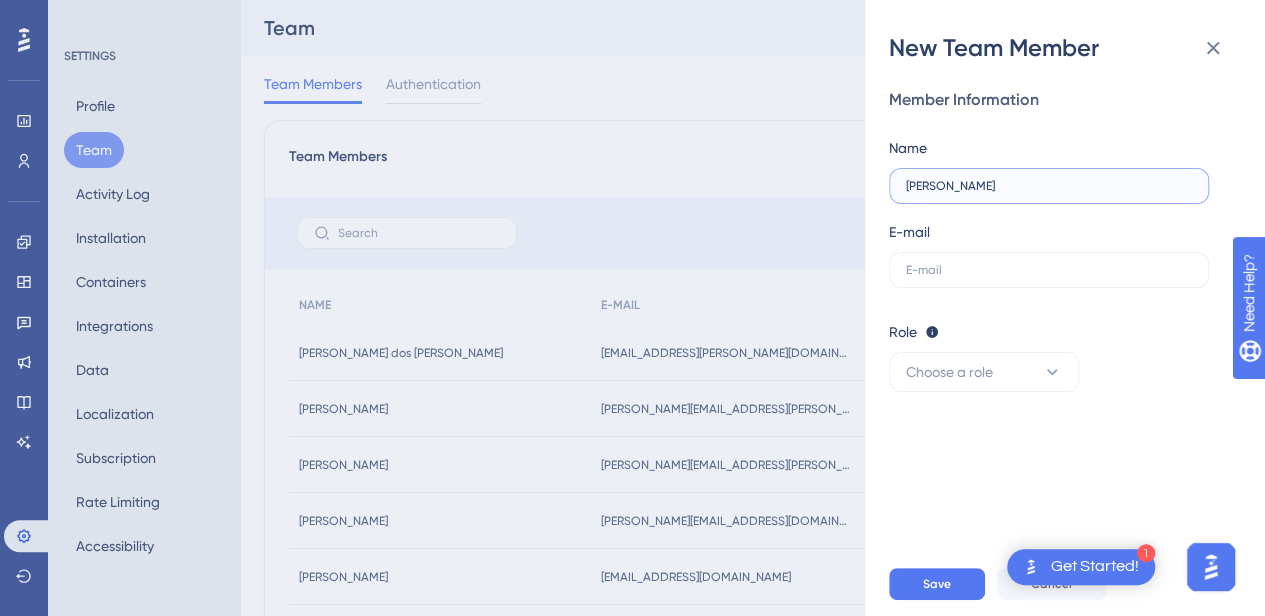 click on "[PERSON_NAME]" at bounding box center (1049, 186) 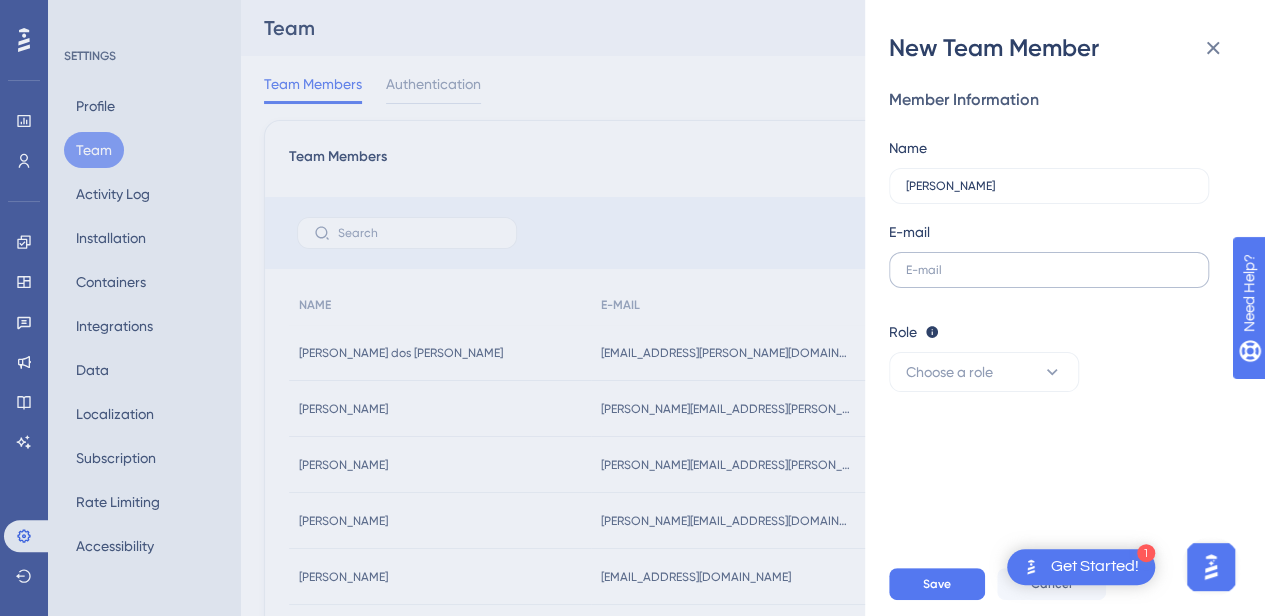 click at bounding box center [1049, 270] 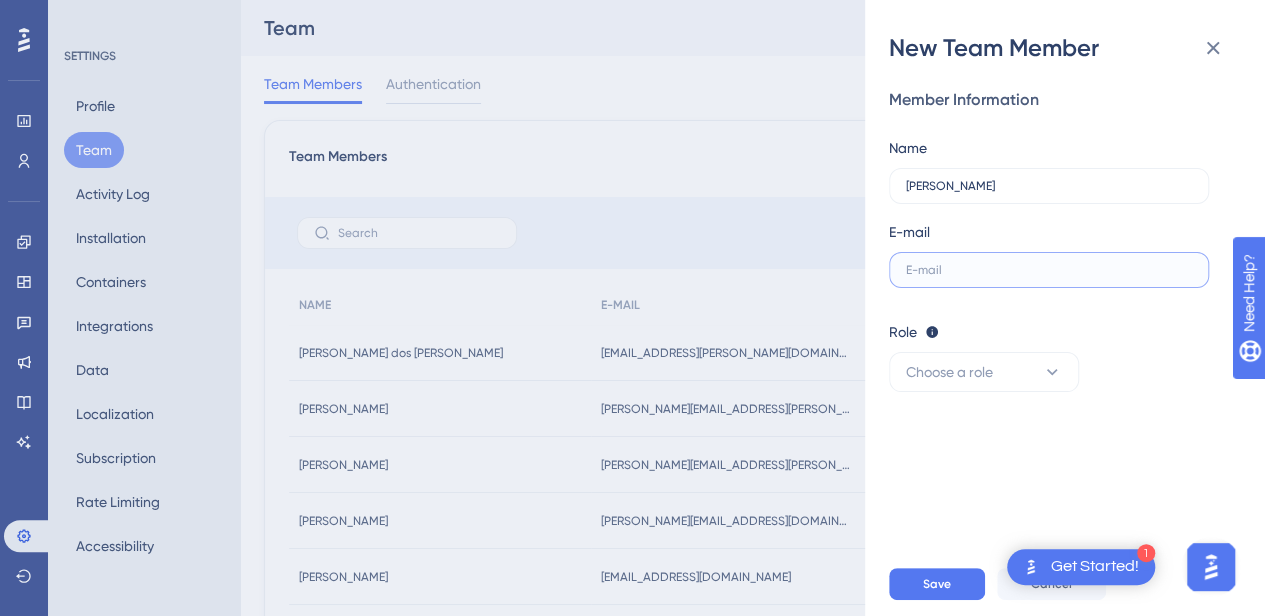 click at bounding box center (1049, 270) 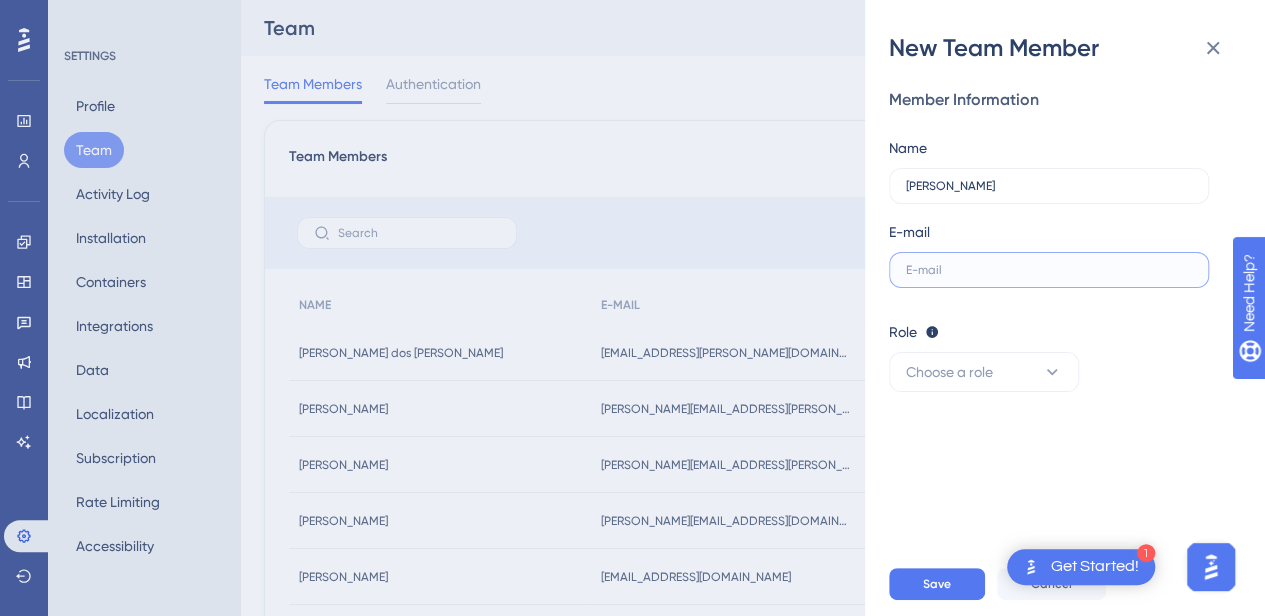 paste on "[PERSON_NAME][EMAIL_ADDRESS][PERSON_NAME][DOMAIN_NAME]" 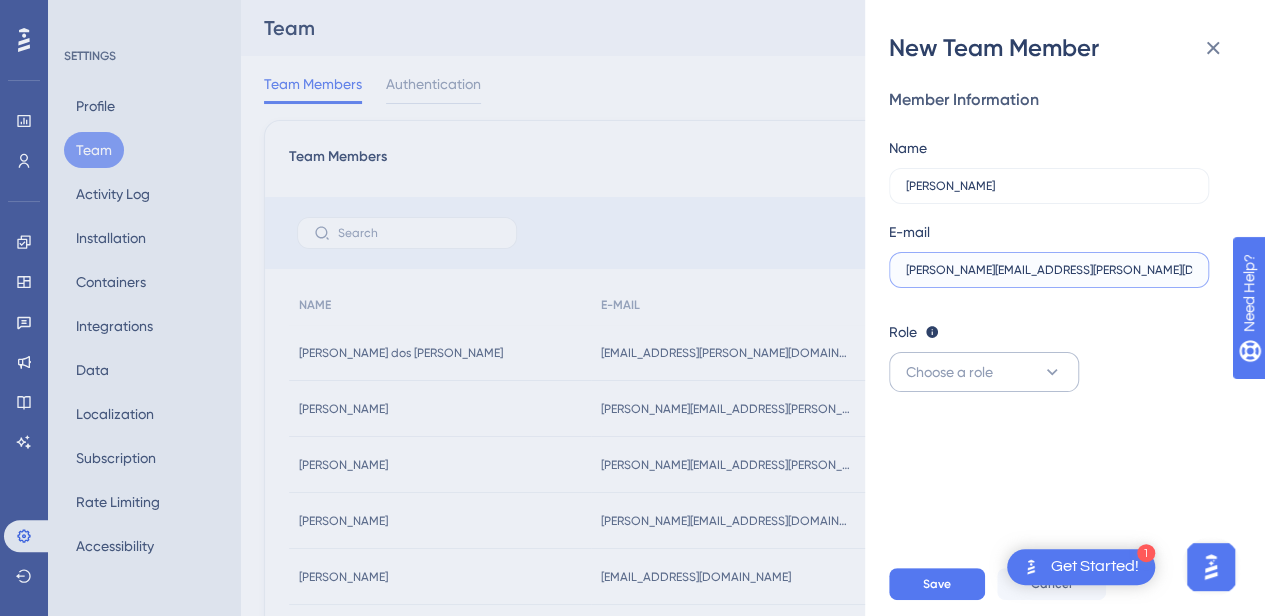 type on "[PERSON_NAME][EMAIL_ADDRESS][PERSON_NAME][DOMAIN_NAME]" 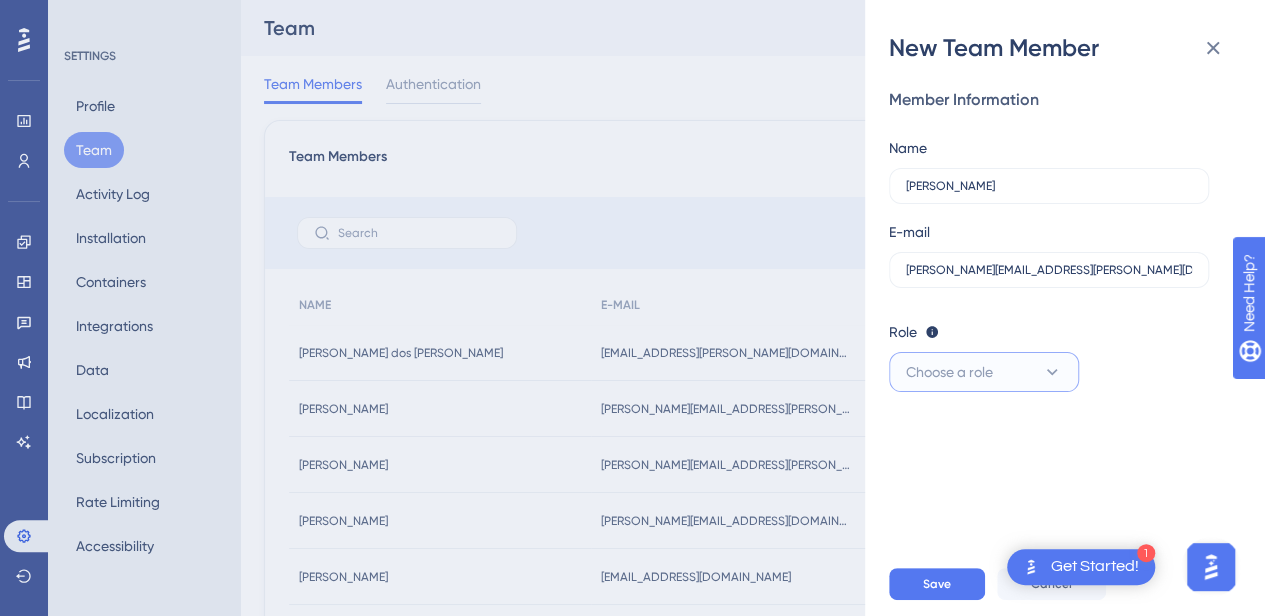 click 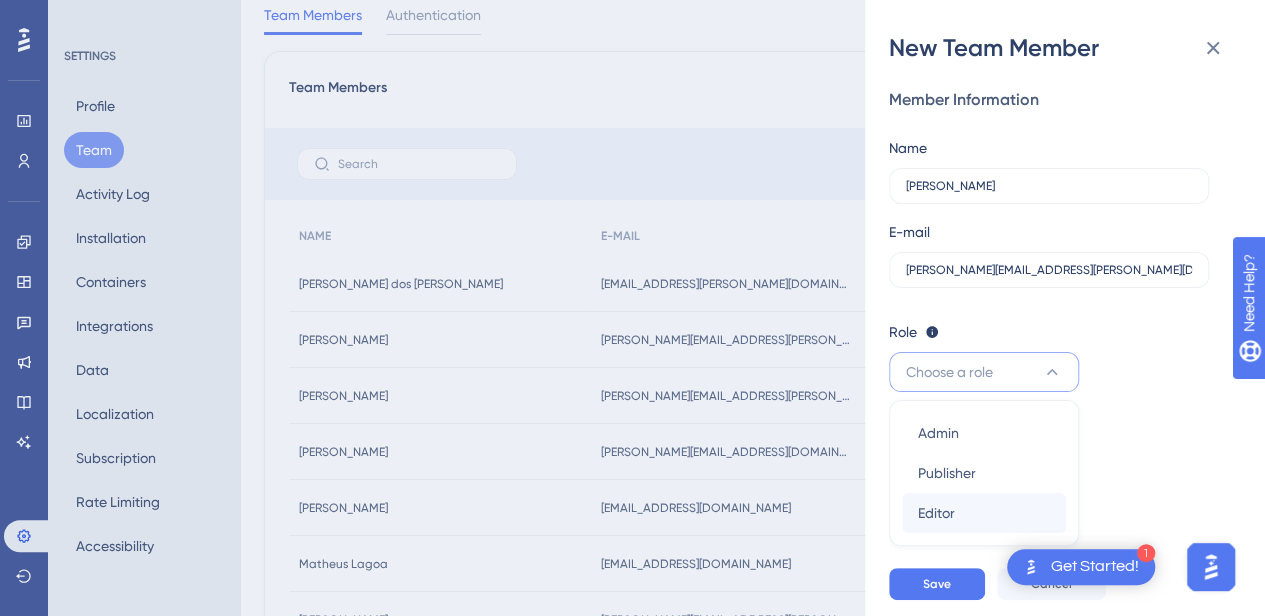 scroll, scrollTop: 100, scrollLeft: 0, axis: vertical 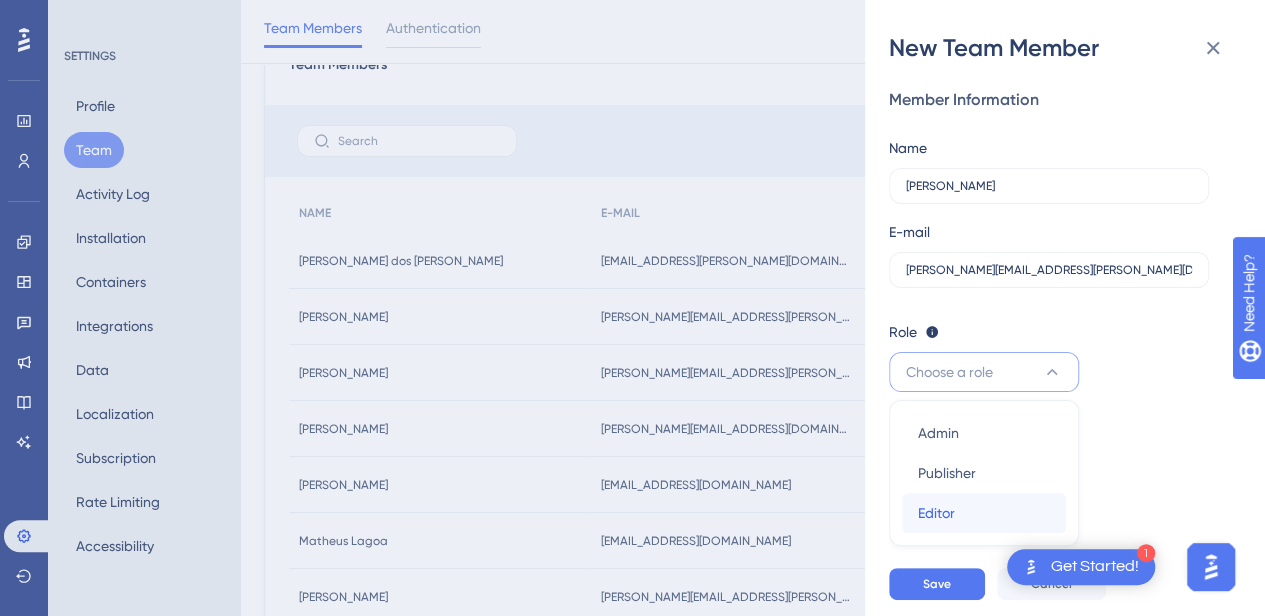 click on "Editor" at bounding box center (936, 513) 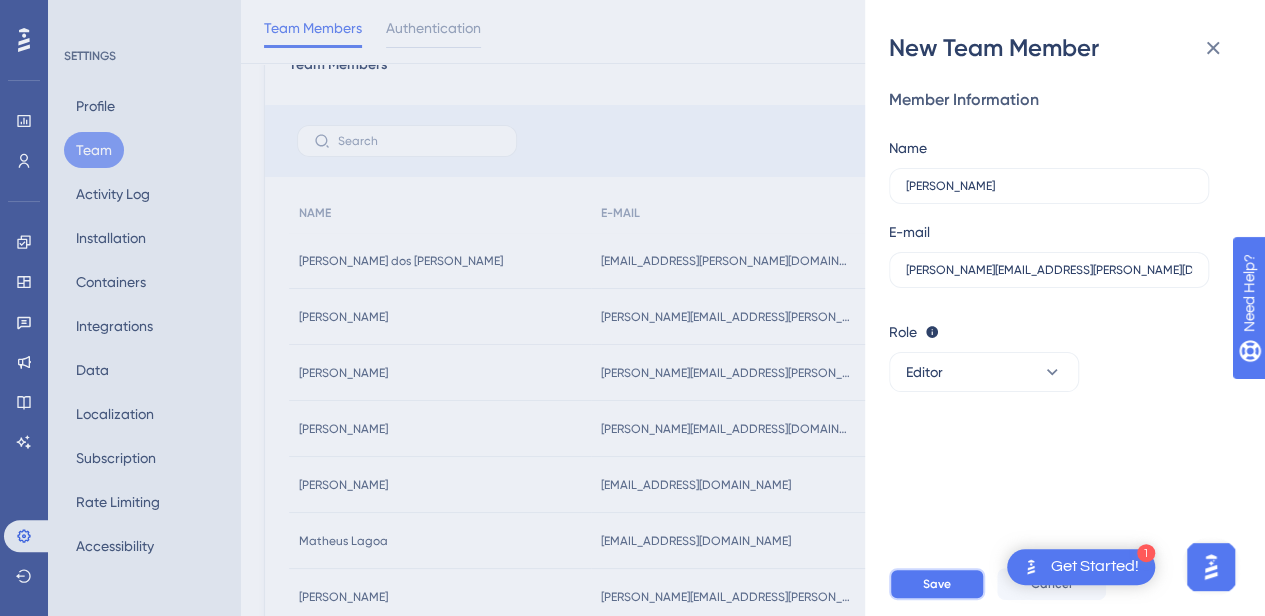 click on "Save" at bounding box center [937, 584] 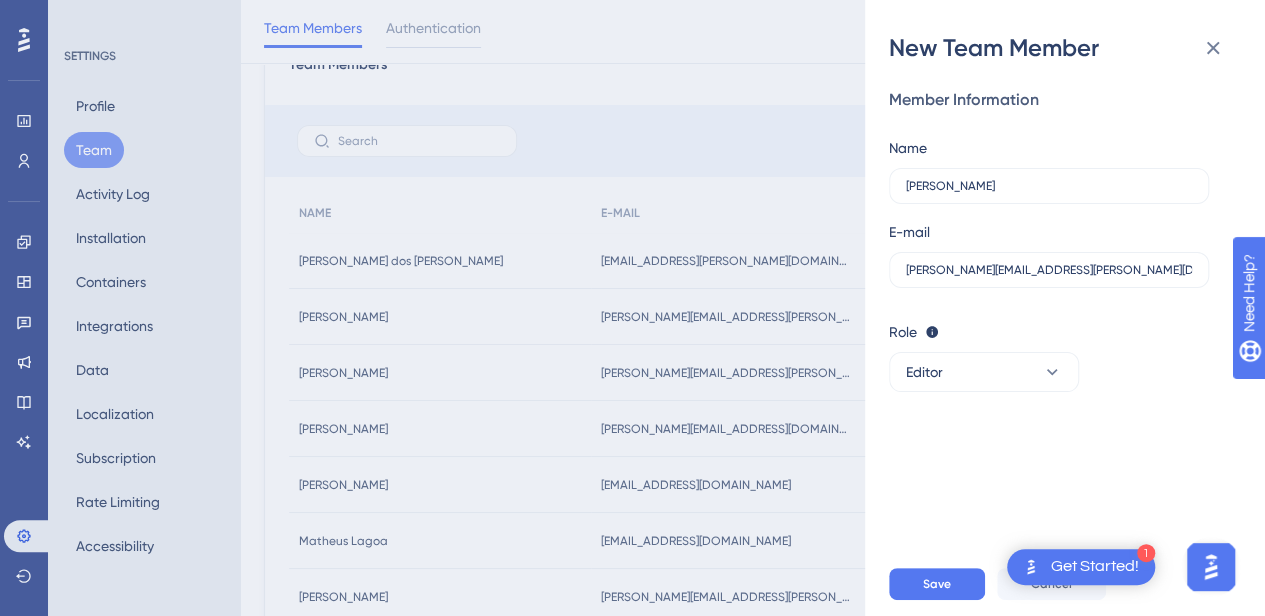 scroll, scrollTop: 400, scrollLeft: 0, axis: vertical 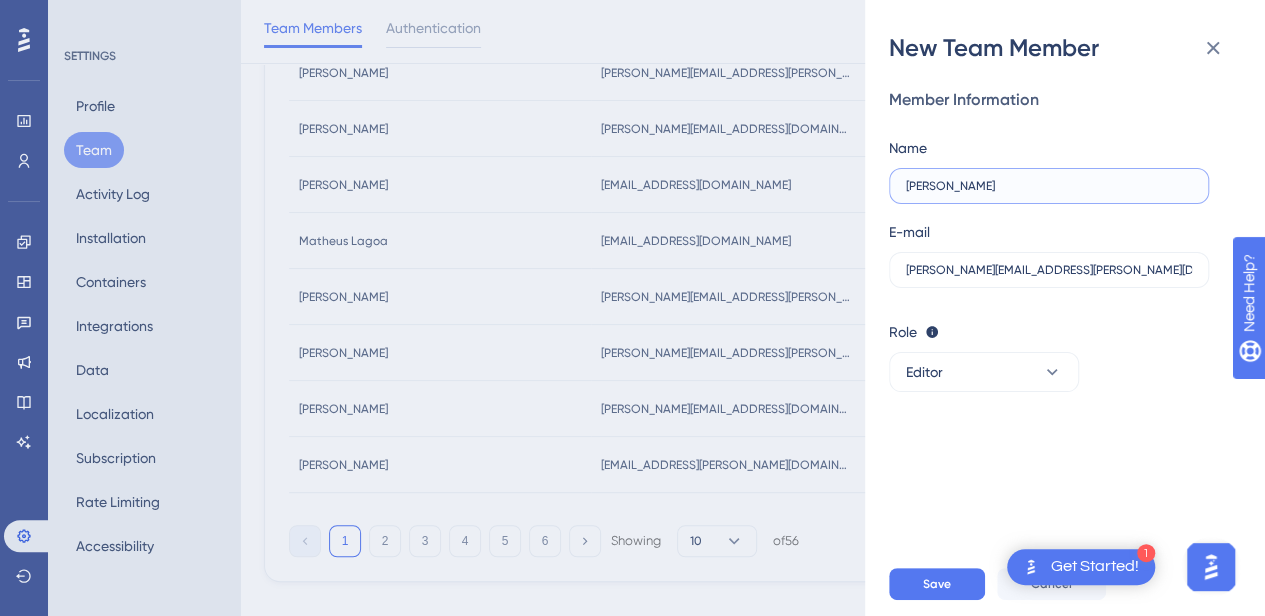click on "[PERSON_NAME]" at bounding box center [1049, 186] 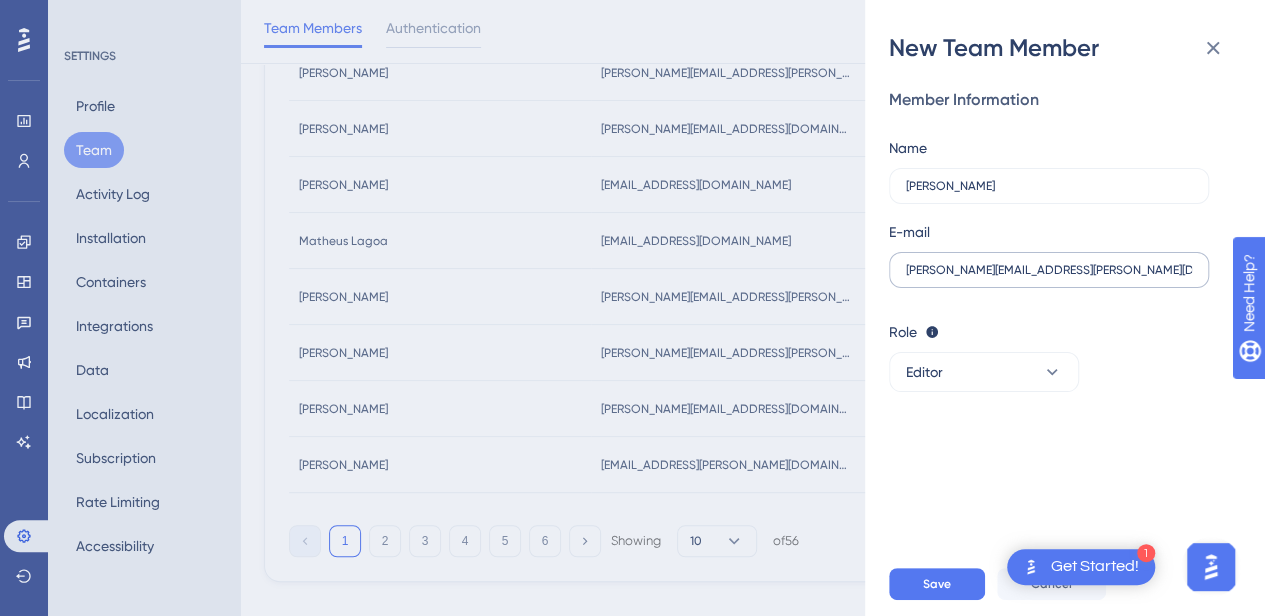 click on "[PERSON_NAME][EMAIL_ADDRESS][PERSON_NAME][DOMAIN_NAME]" at bounding box center (1049, 270) 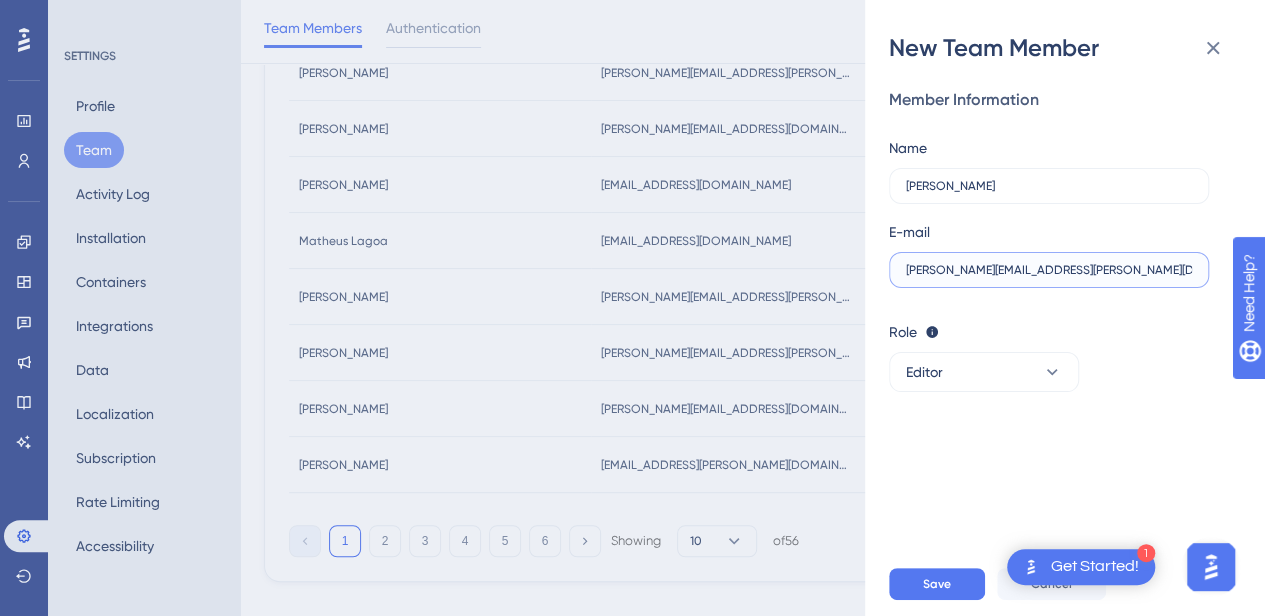 click on "[PERSON_NAME][EMAIL_ADDRESS][PERSON_NAME][DOMAIN_NAME]" at bounding box center (1049, 270) 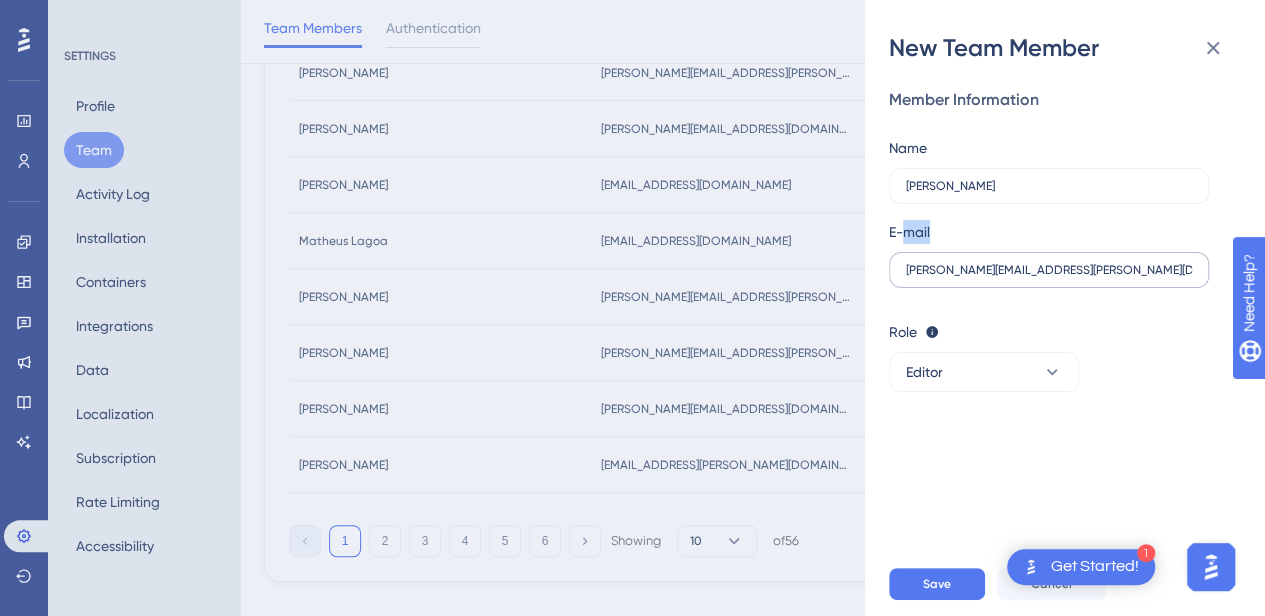 click on "[PERSON_NAME][EMAIL_ADDRESS][PERSON_NAME][DOMAIN_NAME]" at bounding box center (1049, 270) 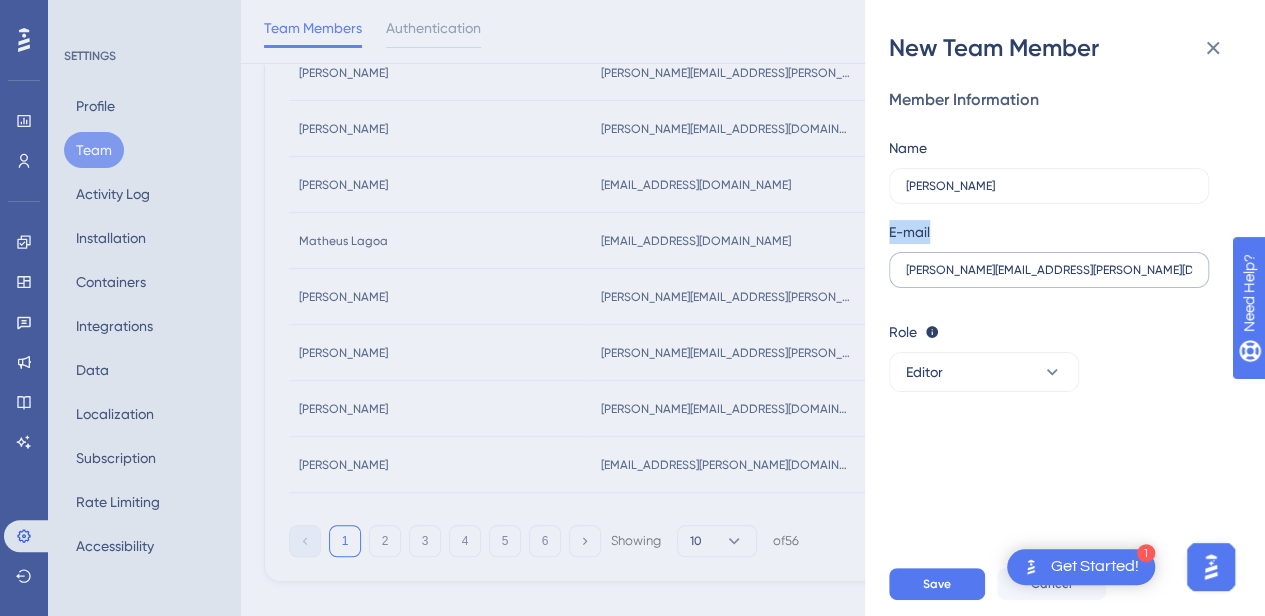 click on "[PERSON_NAME][EMAIL_ADDRESS][PERSON_NAME][DOMAIN_NAME]" at bounding box center (1049, 270) 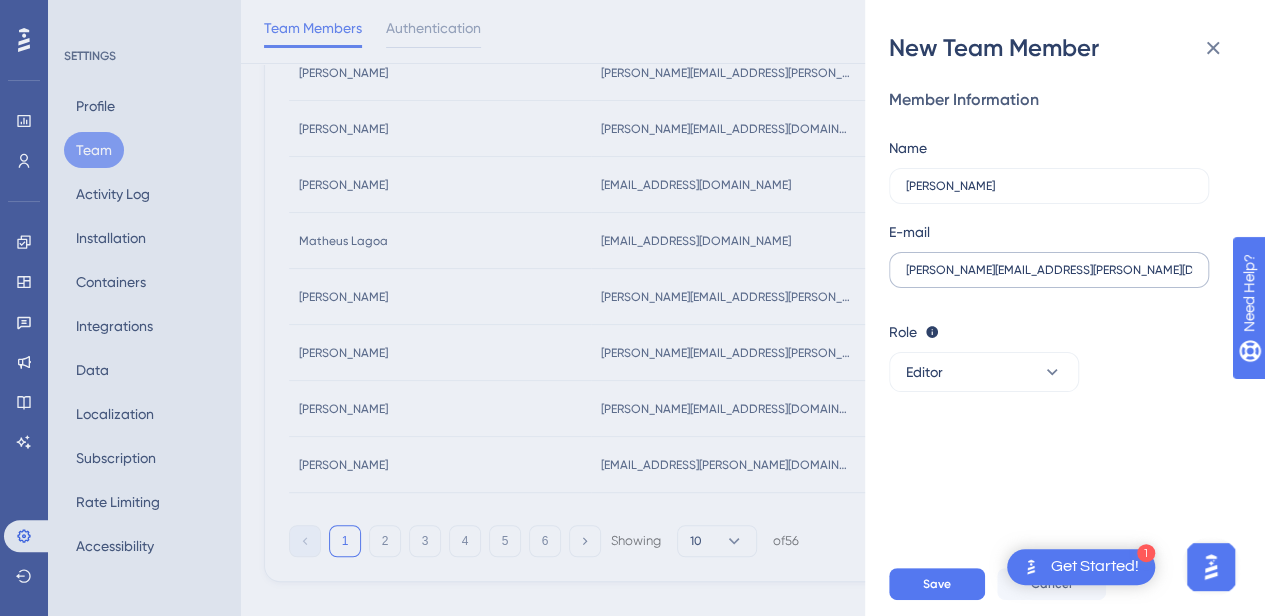 click on "[PERSON_NAME][EMAIL_ADDRESS][PERSON_NAME][DOMAIN_NAME]" at bounding box center (1049, 270) 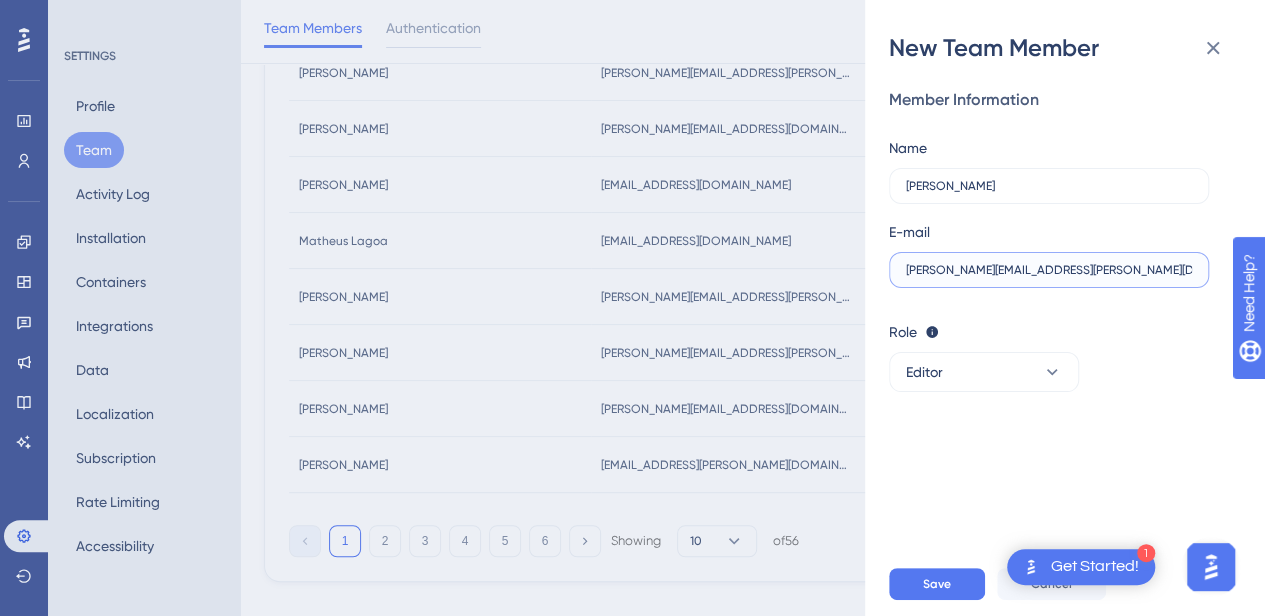 click on "[PERSON_NAME][EMAIL_ADDRESS][PERSON_NAME][DOMAIN_NAME]" at bounding box center (1049, 270) 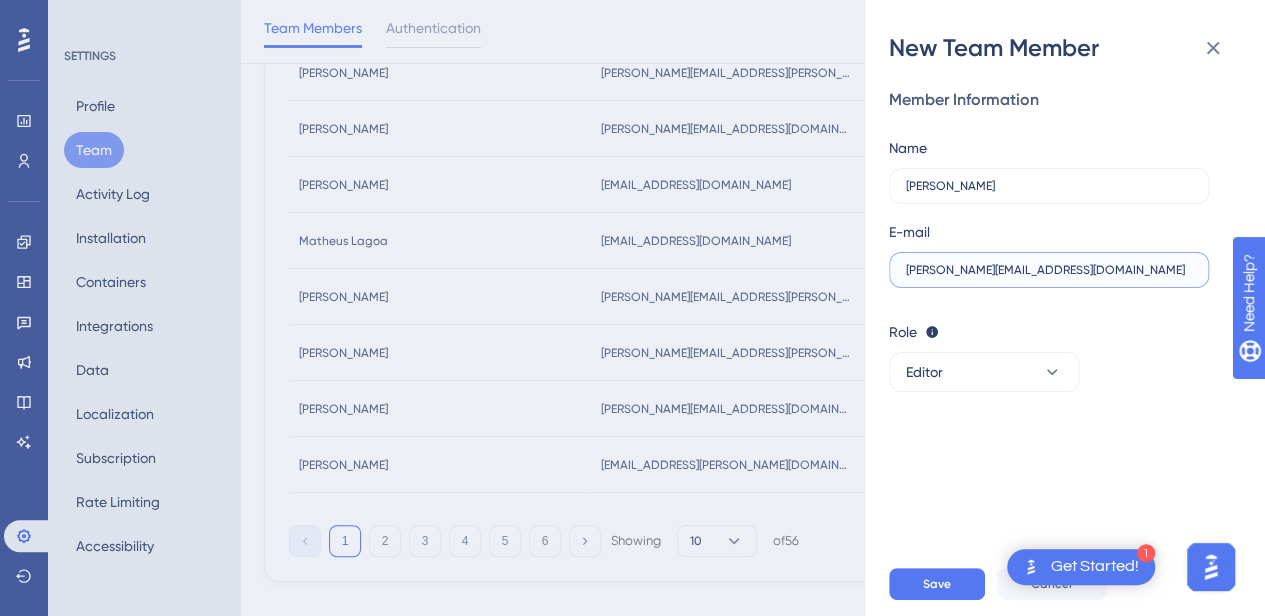 type on "[PERSON_NAME][EMAIL_ADDRESS][DOMAIN_NAME]" 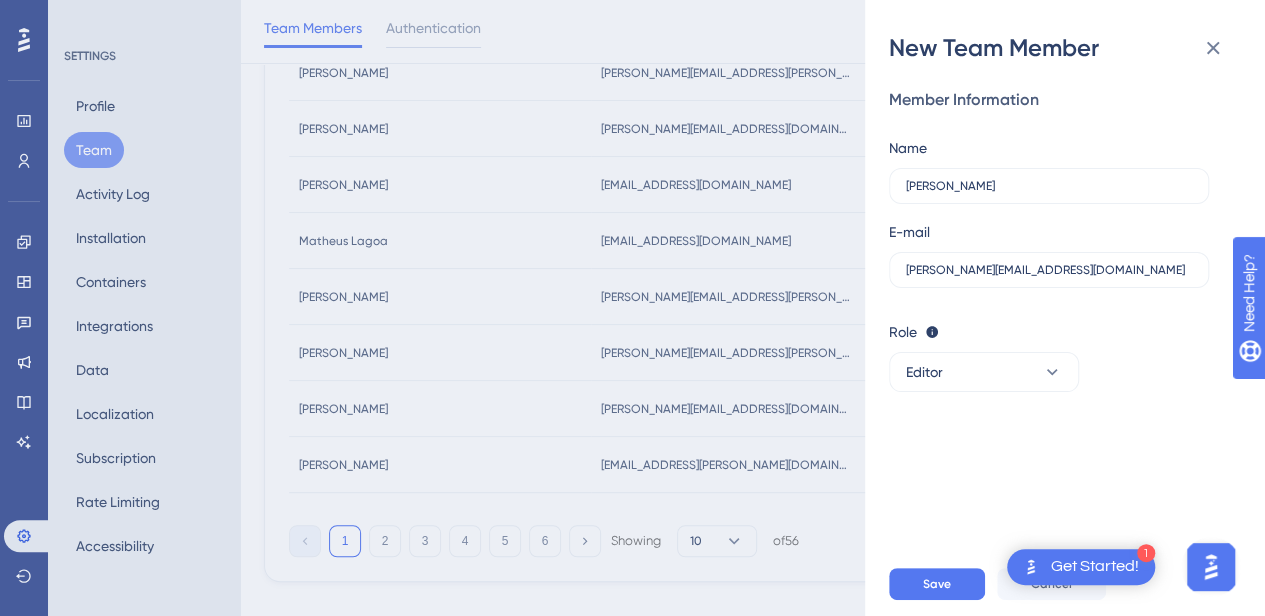click on "Member Information Name [PERSON_NAME] E-mail [PERSON_NAME][EMAIL_ADDRESS][DOMAIN_NAME] Role Editor: Create & edit materials
Publisher: Editor + Publish changes
Admin: Publisher + Manage users & subscription Editor" at bounding box center (1073, 308) 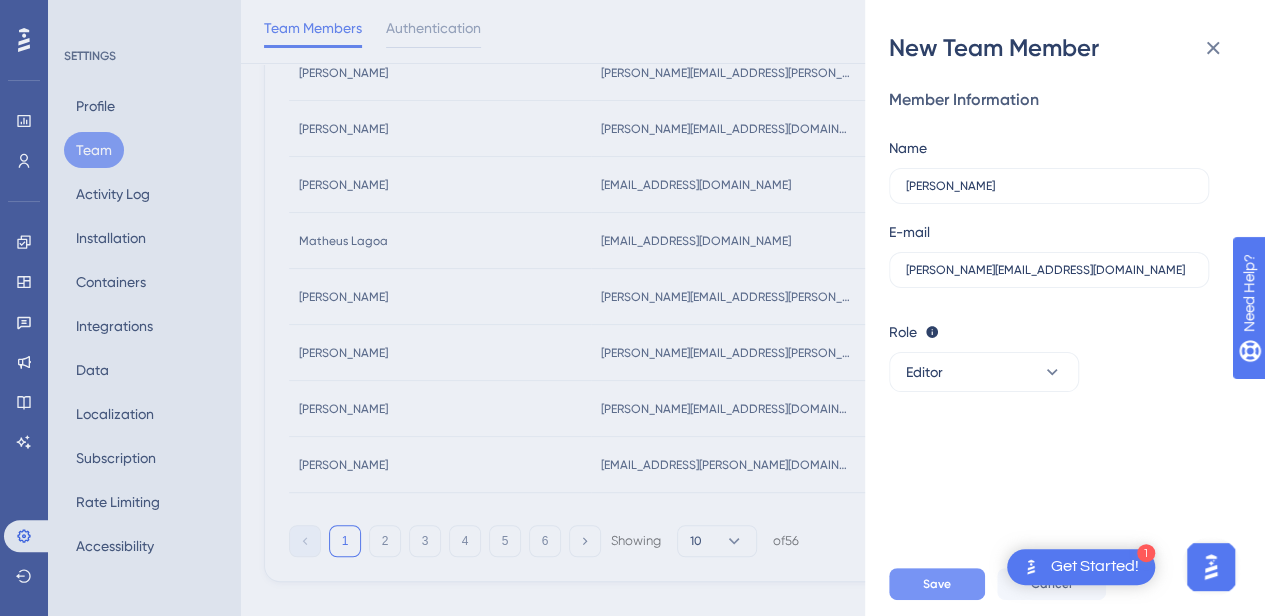 click on "Save" at bounding box center (937, 584) 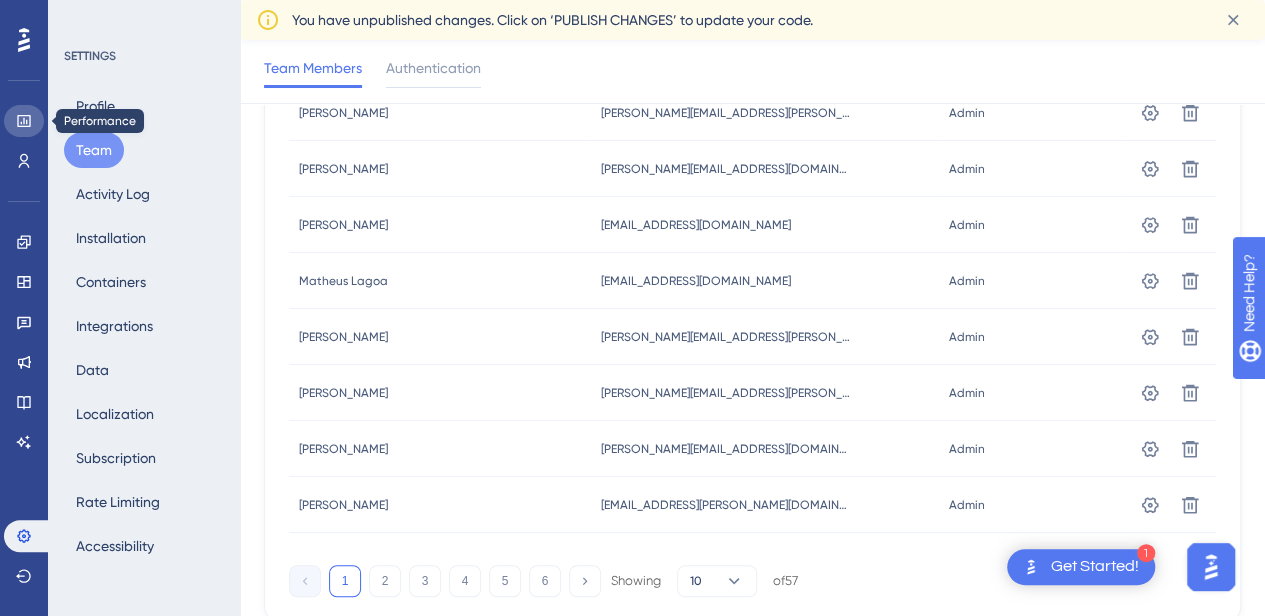 click 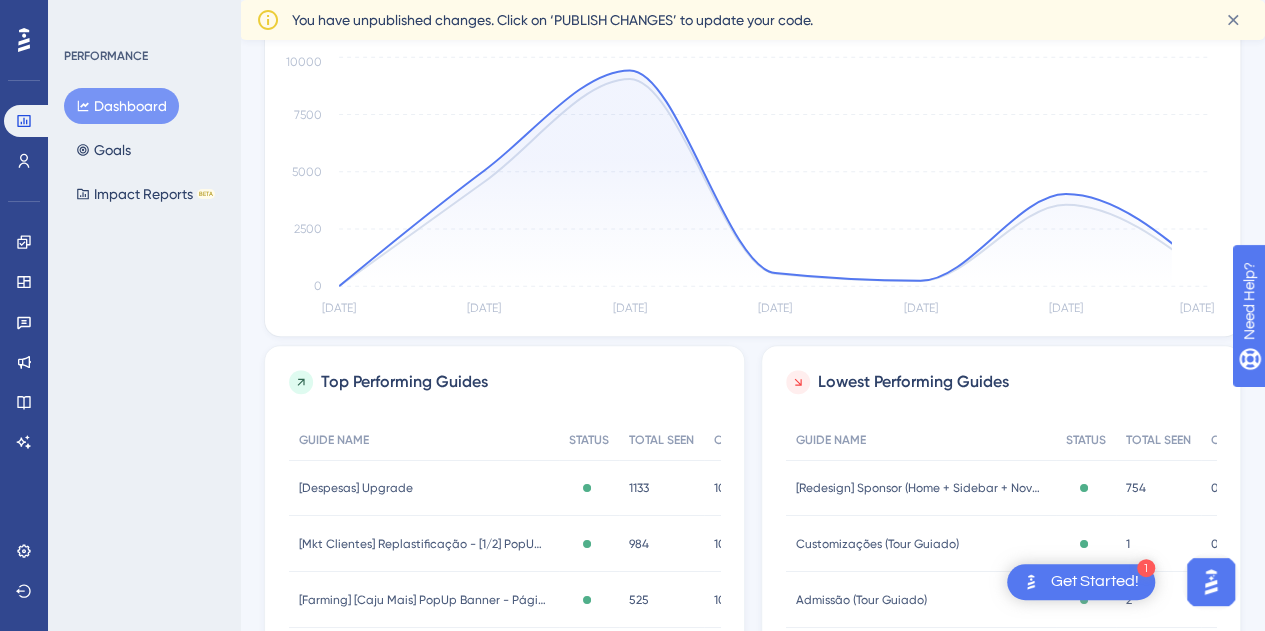 scroll, scrollTop: 560, scrollLeft: 0, axis: vertical 